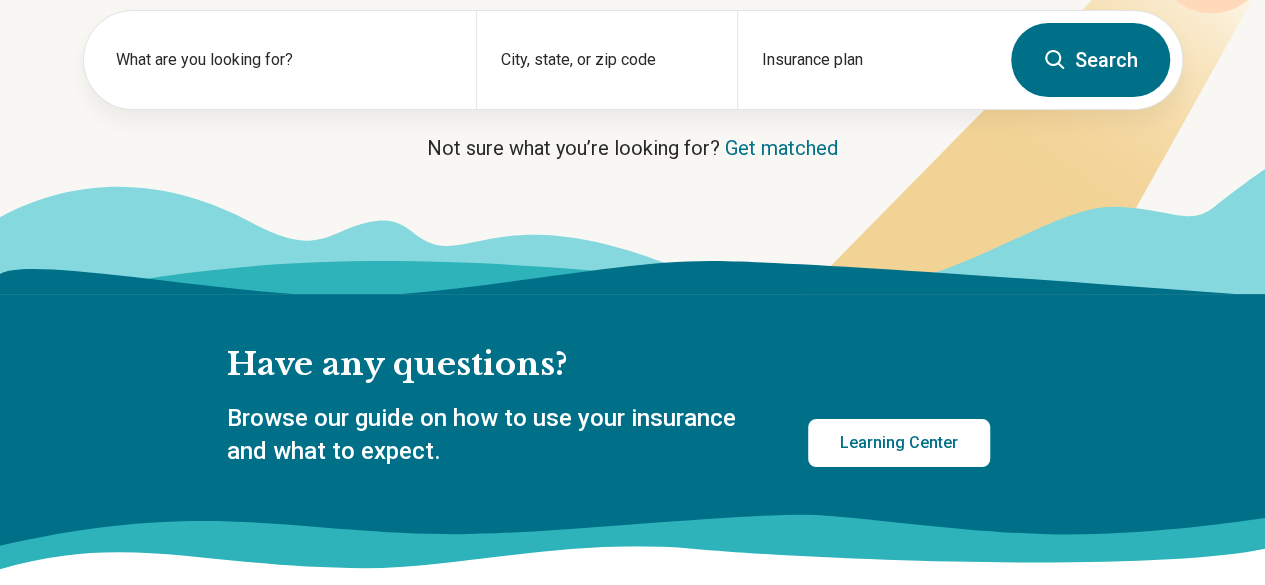 type 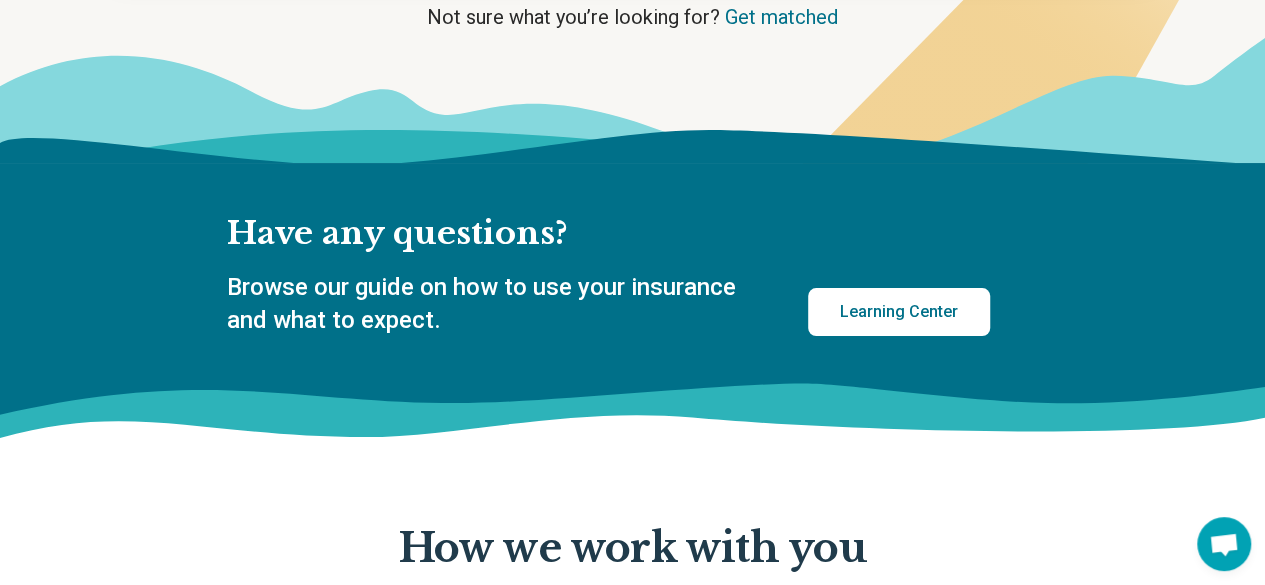 scroll, scrollTop: 0, scrollLeft: 0, axis: both 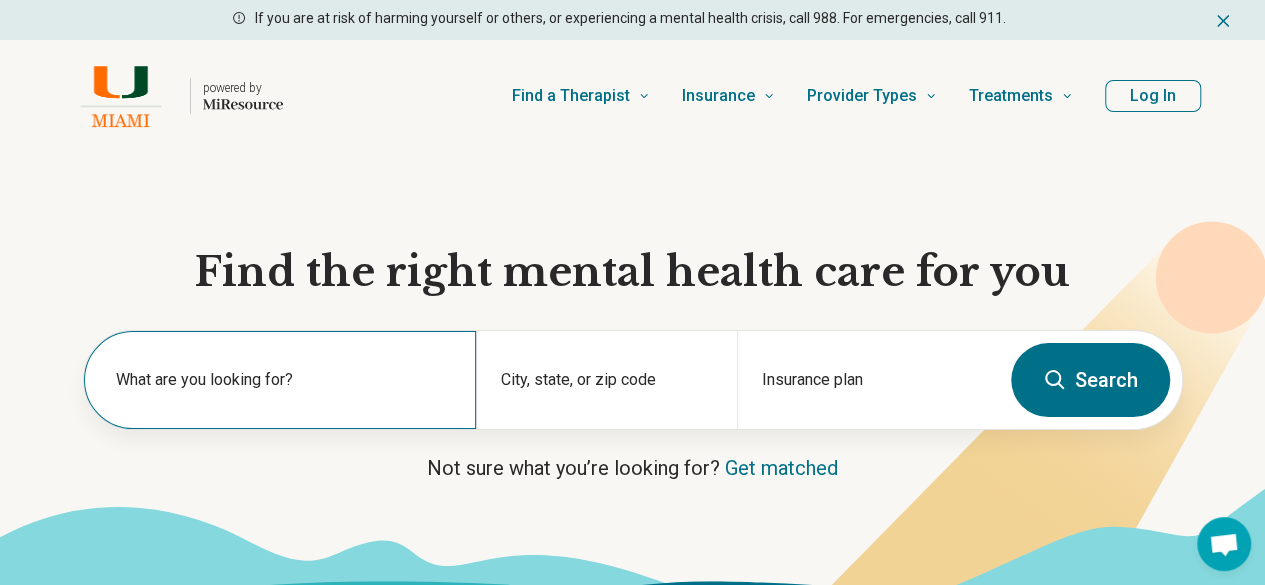 click on "What are you looking for?" at bounding box center (284, 380) 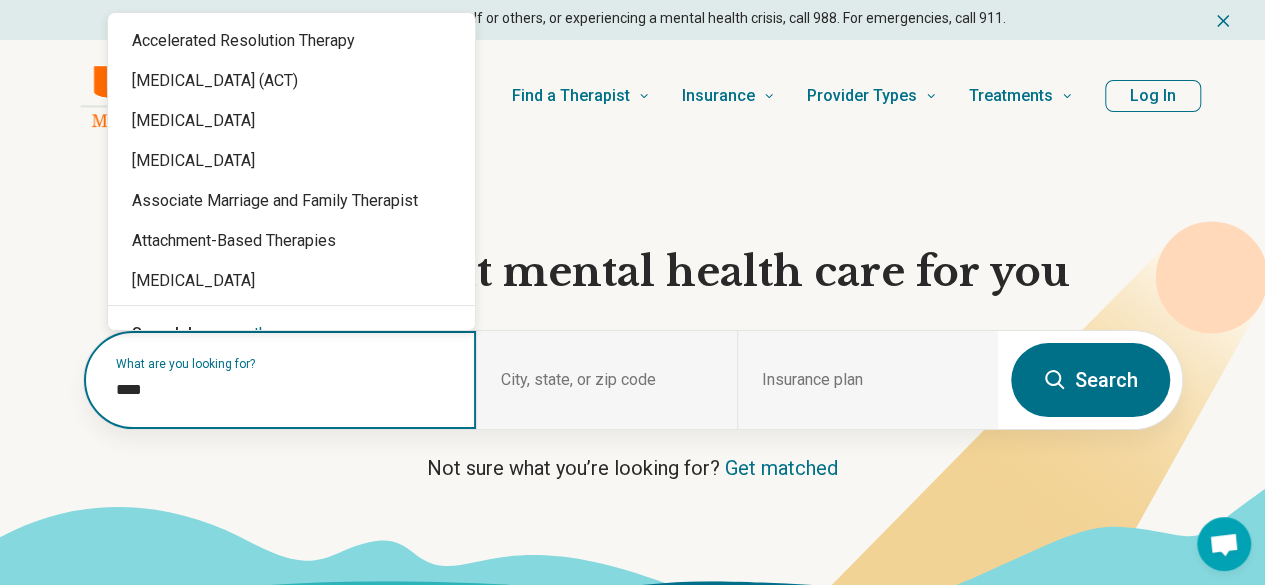 type on "*****" 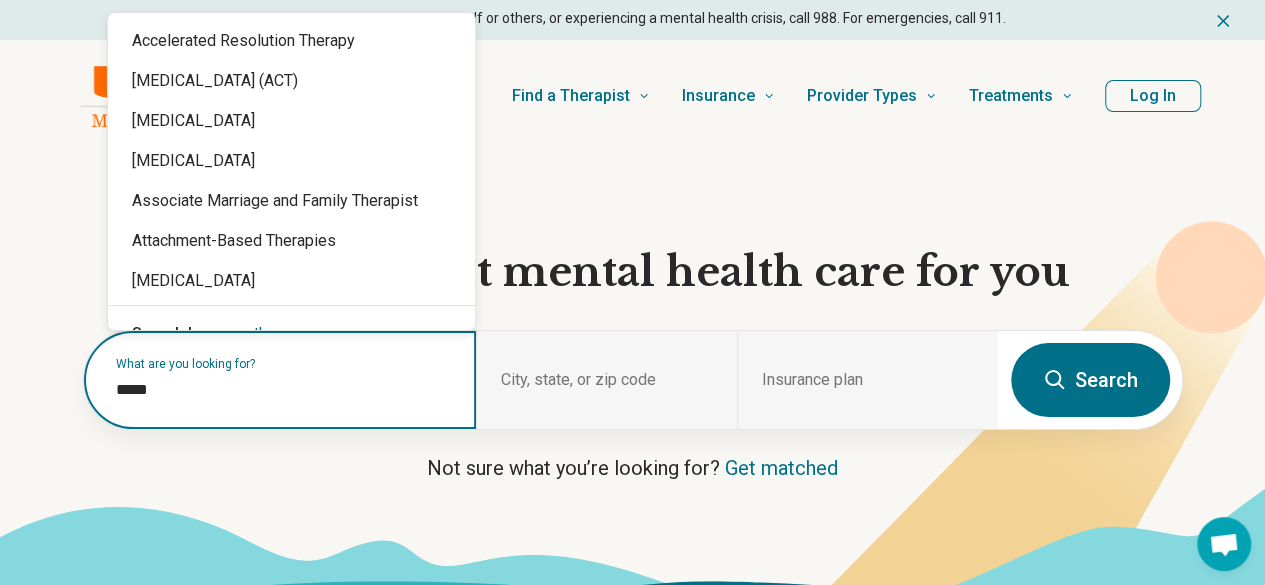 scroll, scrollTop: 30, scrollLeft: 0, axis: vertical 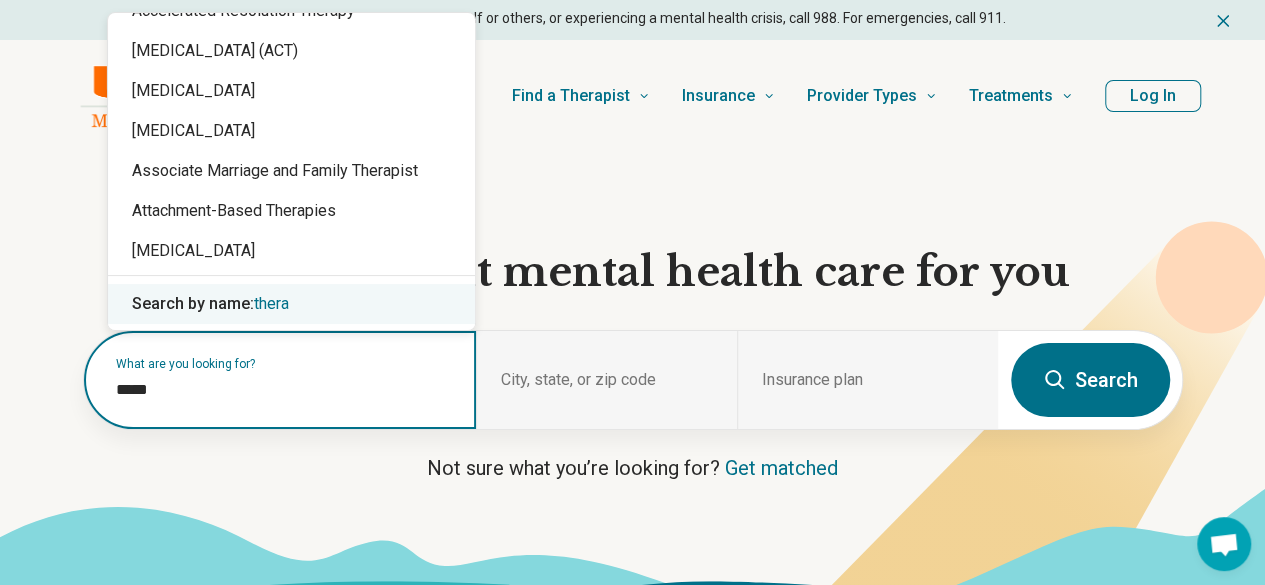 type 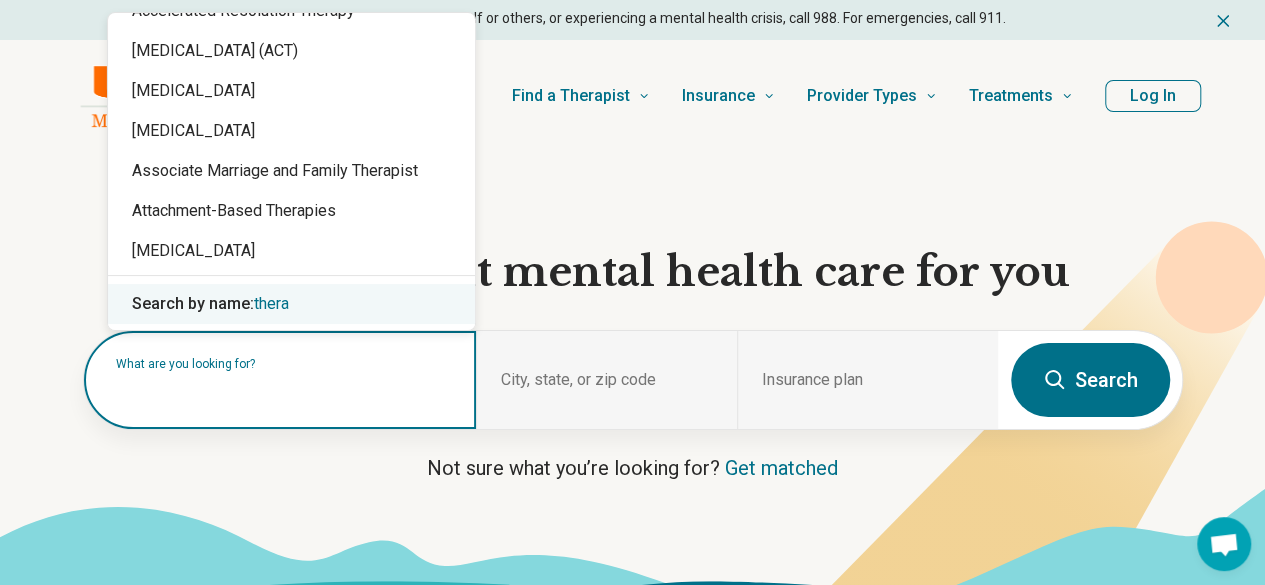 scroll, scrollTop: 0, scrollLeft: 0, axis: both 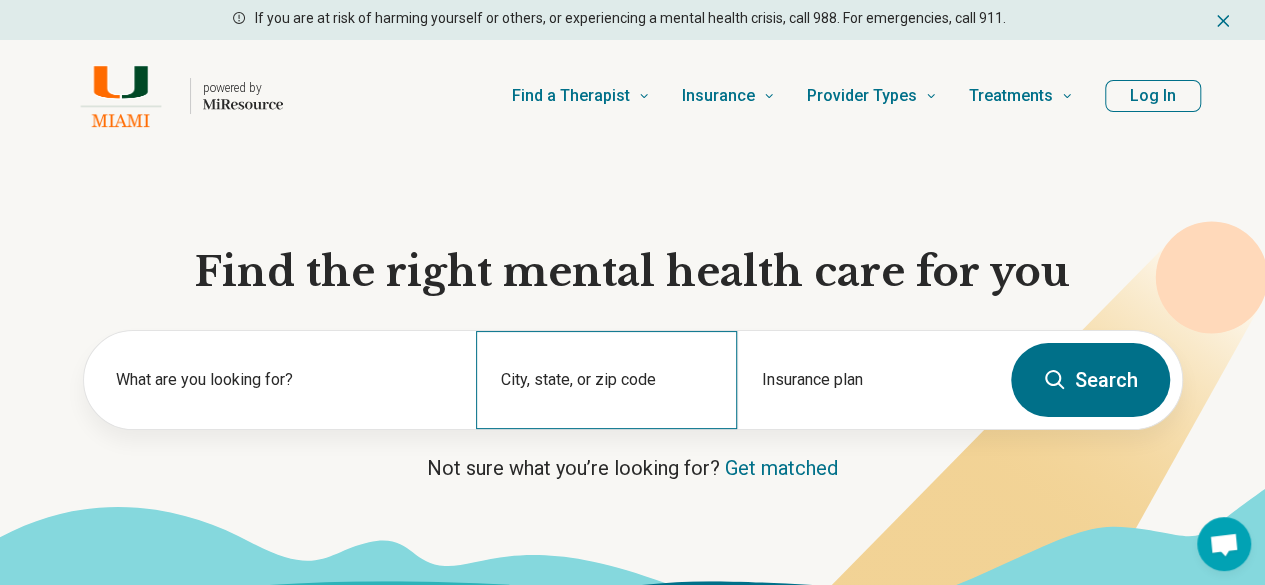 click on "City, state, or zip code" at bounding box center [606, 380] 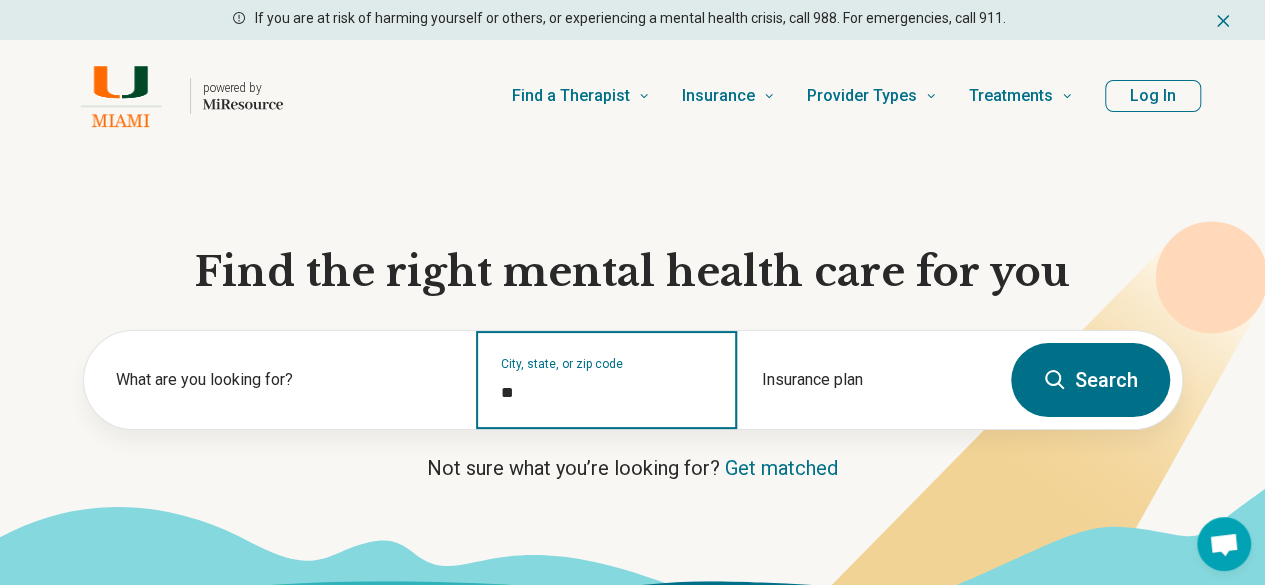 type on "*" 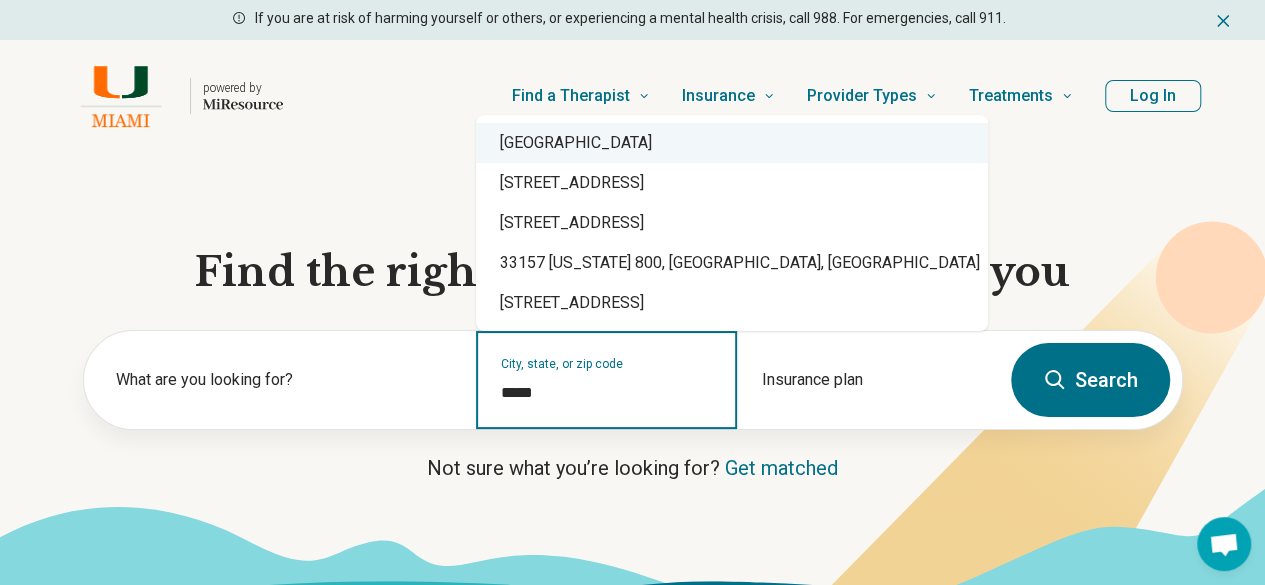 click on "Miami, FL 33157" at bounding box center [732, 143] 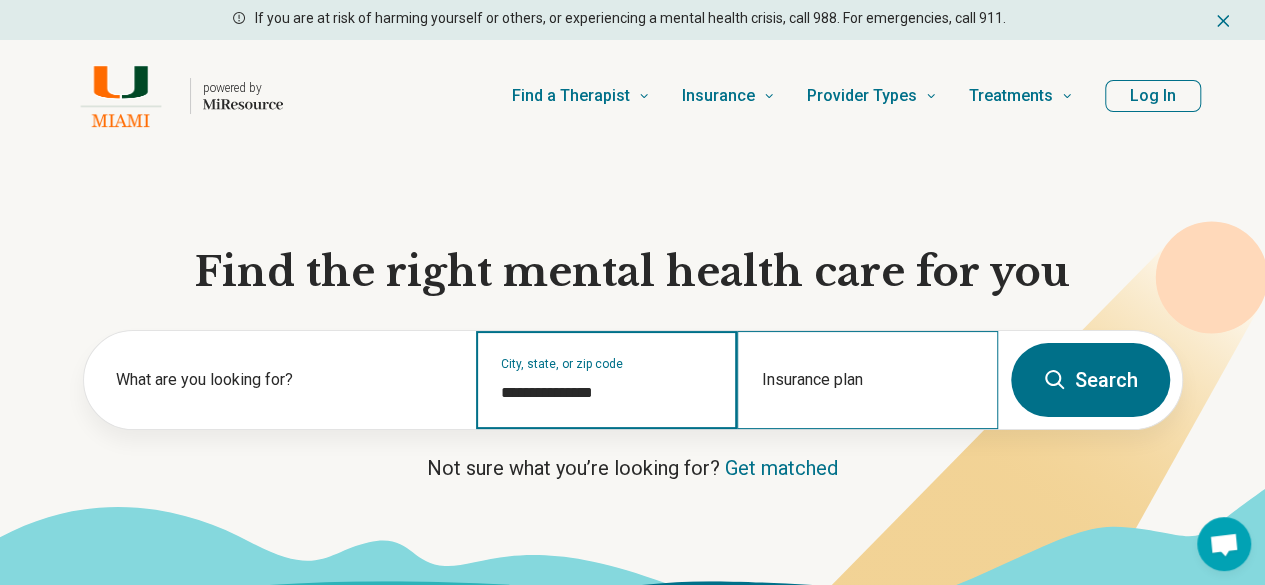 type on "**********" 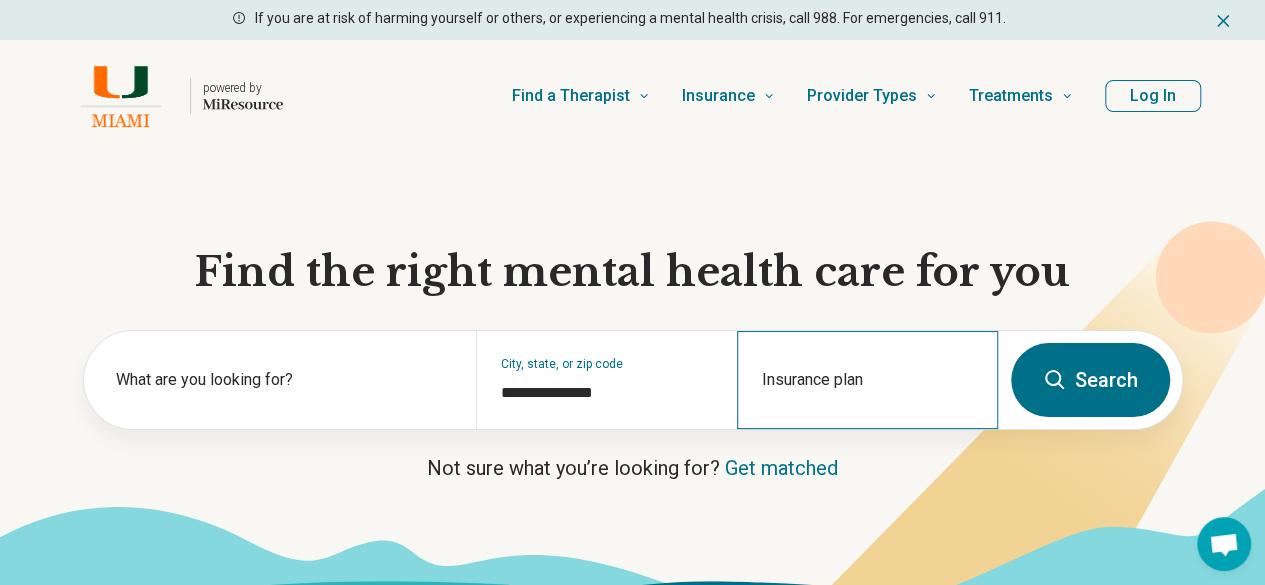click on "Insurance plan" at bounding box center [867, 380] 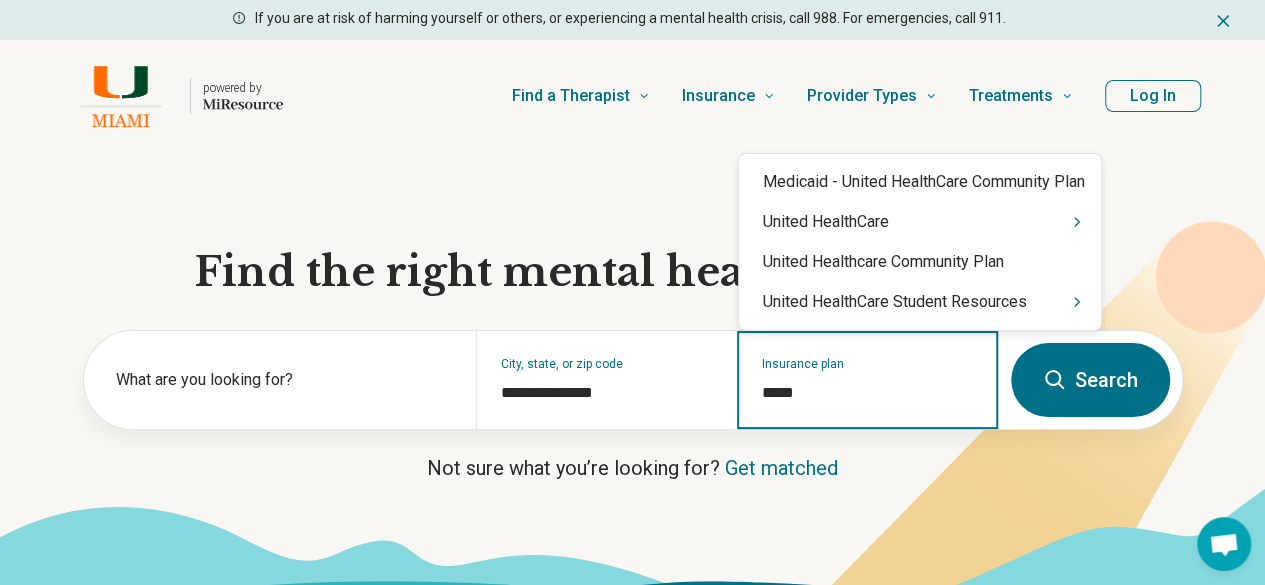 type on "******" 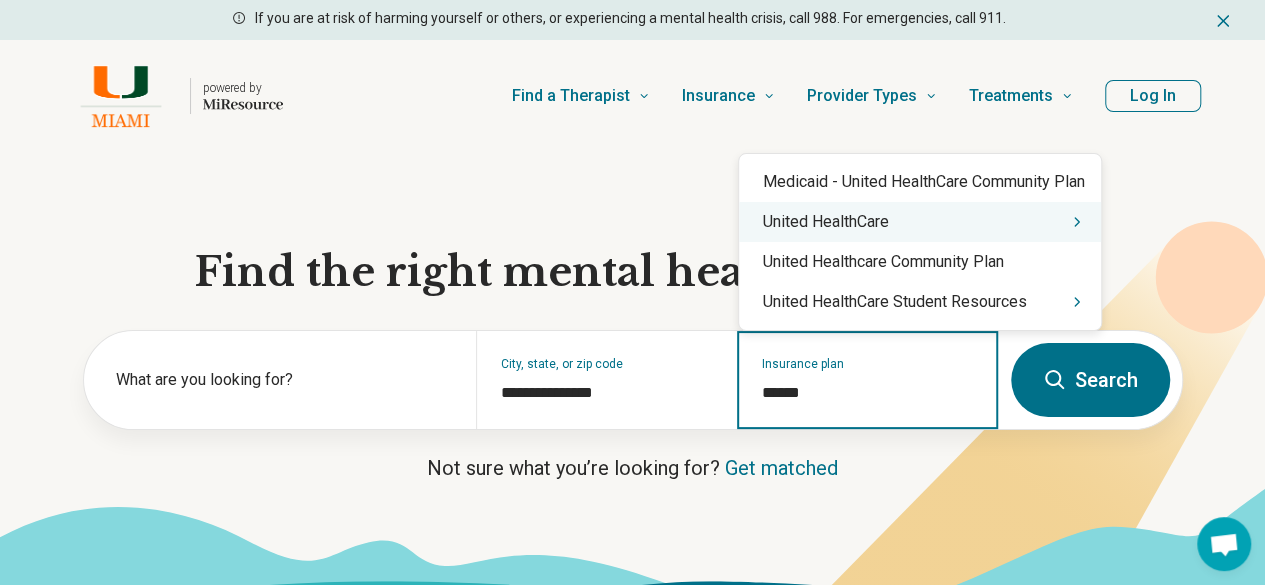 click on "United HealthCare" at bounding box center (920, 222) 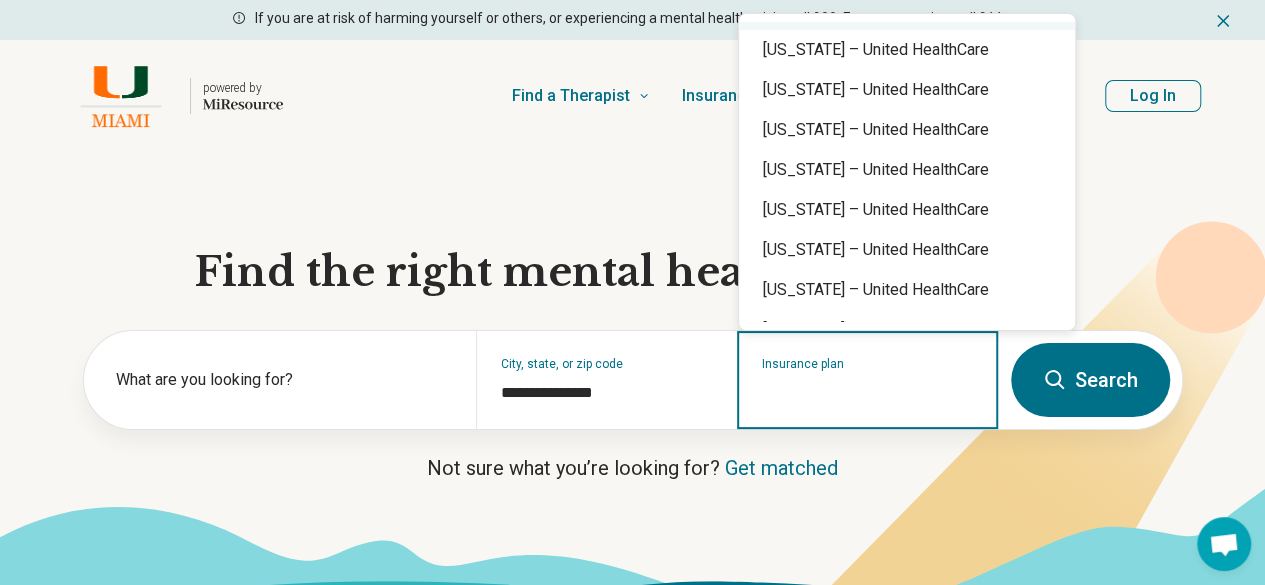 scroll, scrollTop: 0, scrollLeft: 0, axis: both 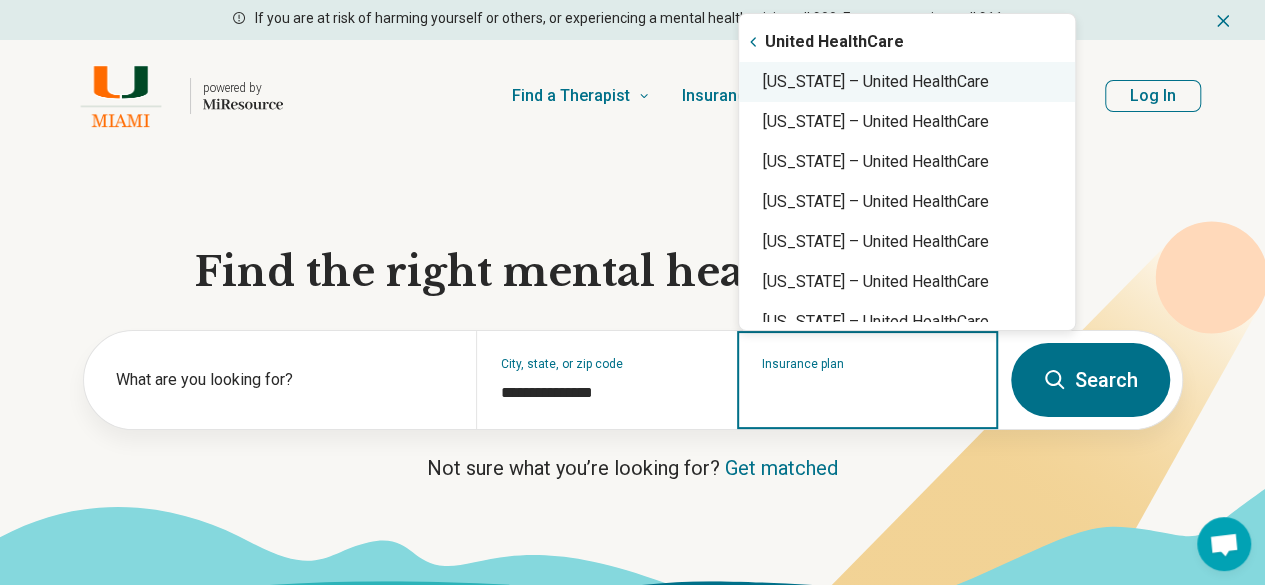 click on "Florida – United HealthCare" at bounding box center (907, 82) 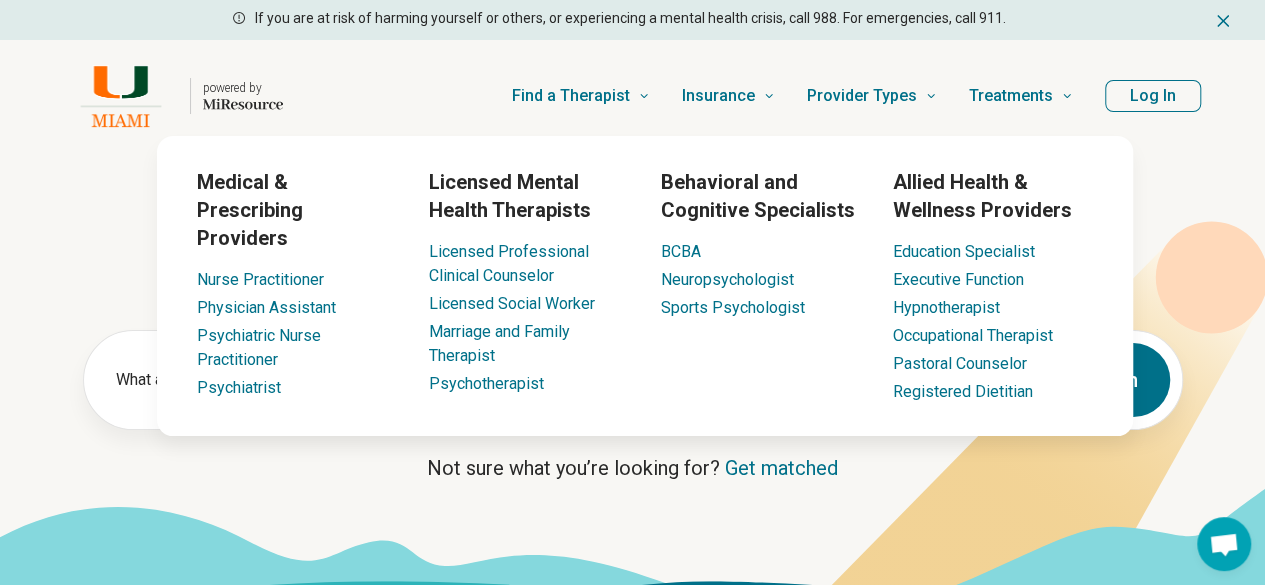 type on "**********" 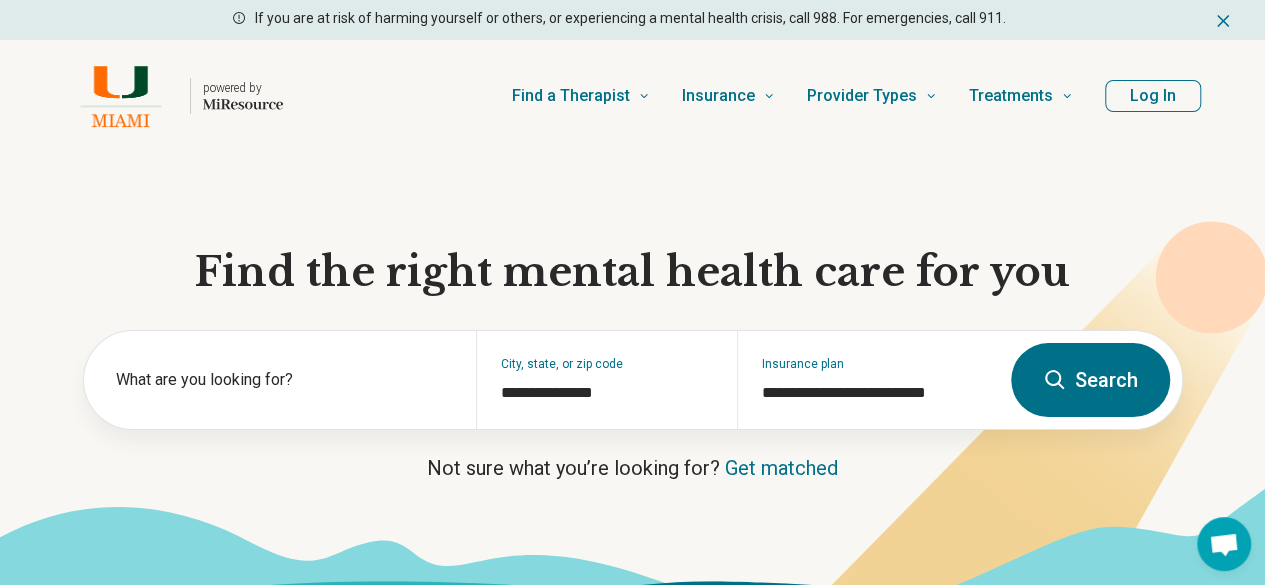 click on "Search" at bounding box center [1090, 380] 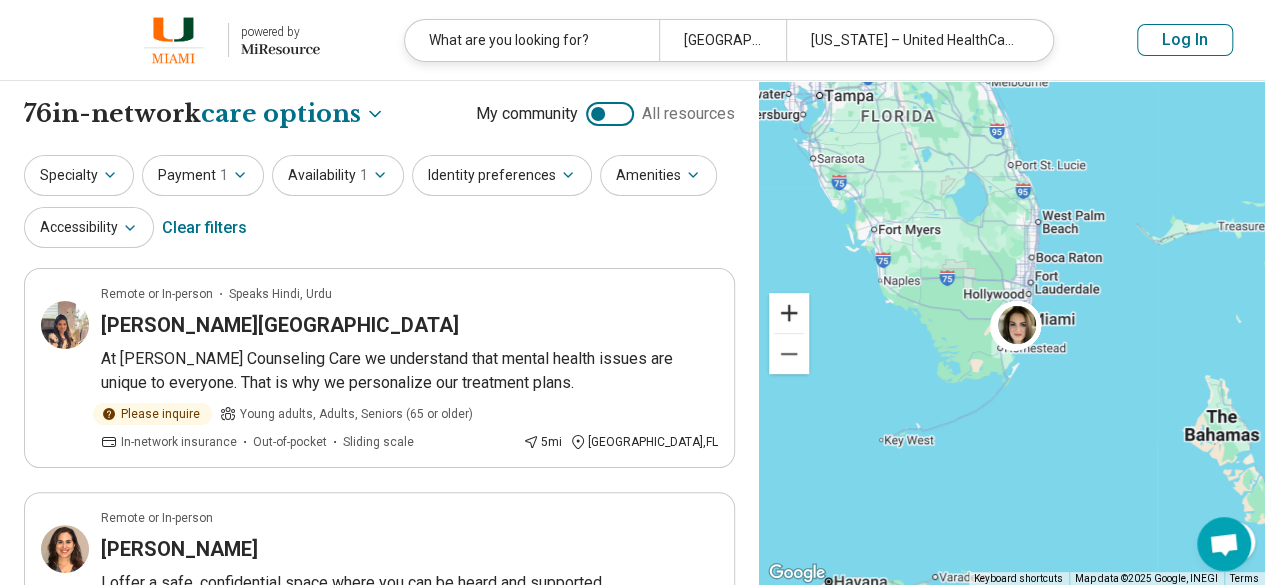 click at bounding box center (789, 313) 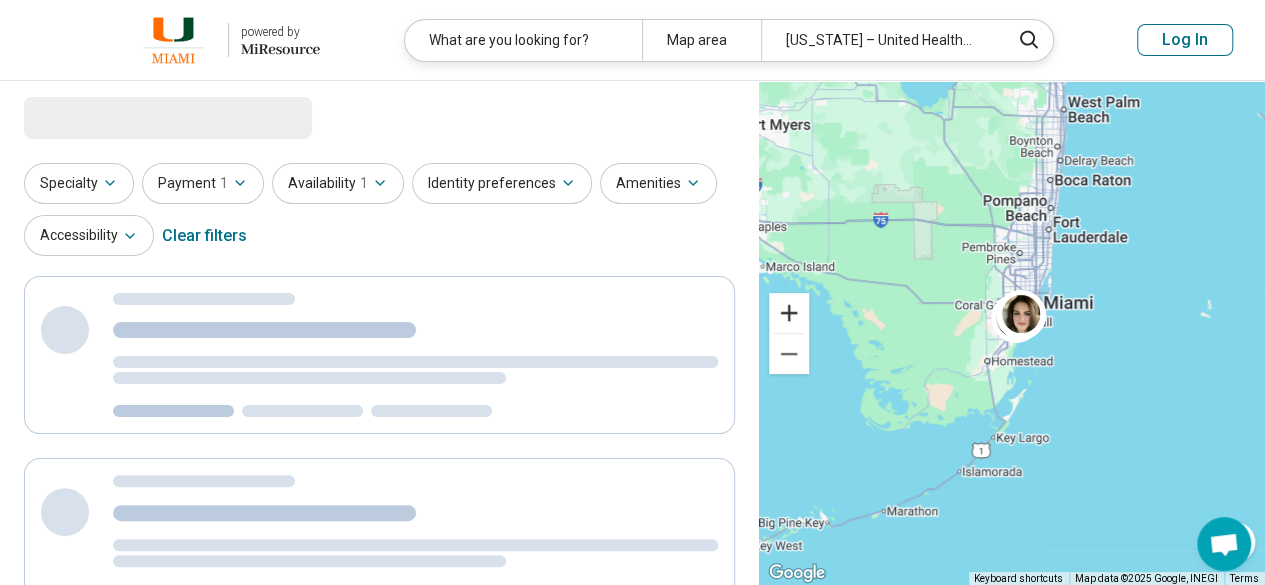 click at bounding box center (789, 313) 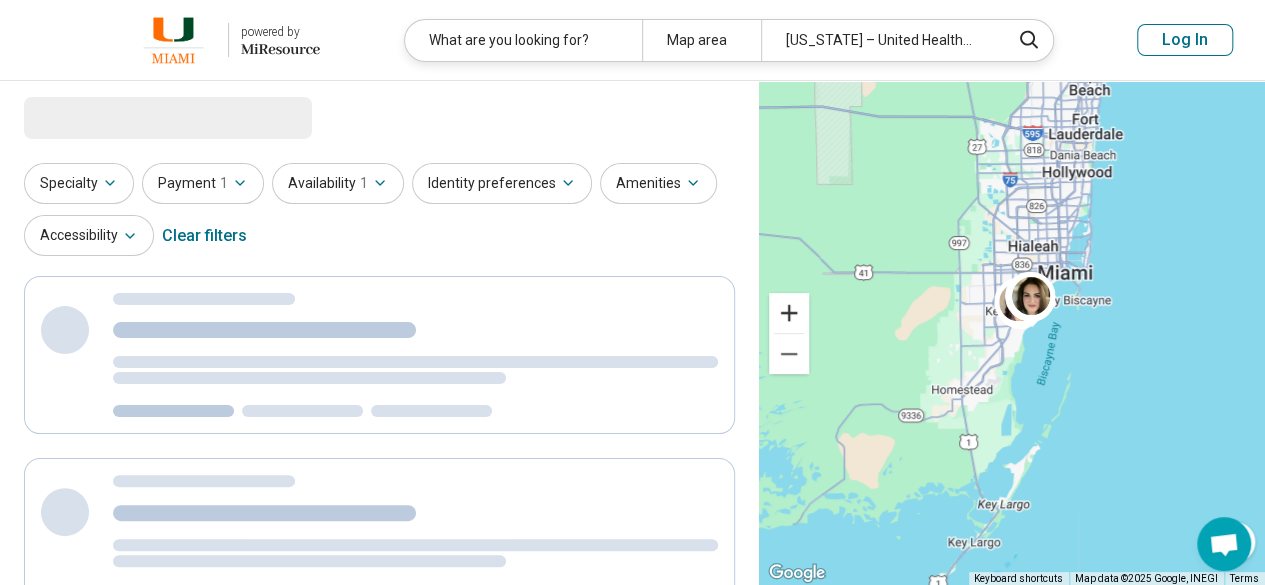 click at bounding box center (789, 313) 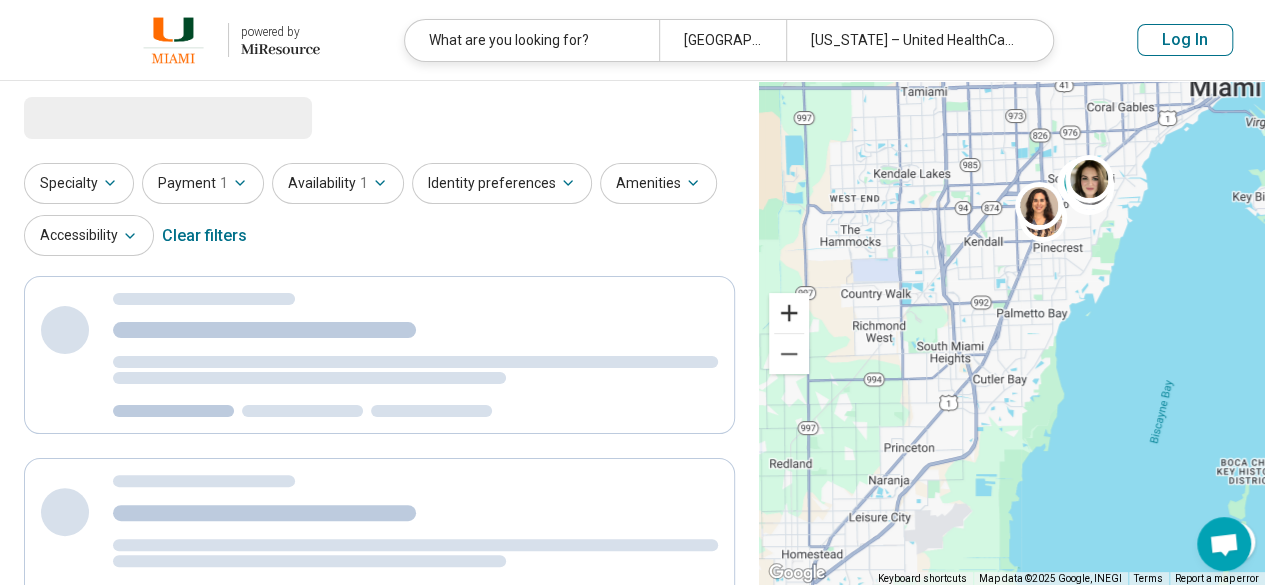 click at bounding box center (789, 313) 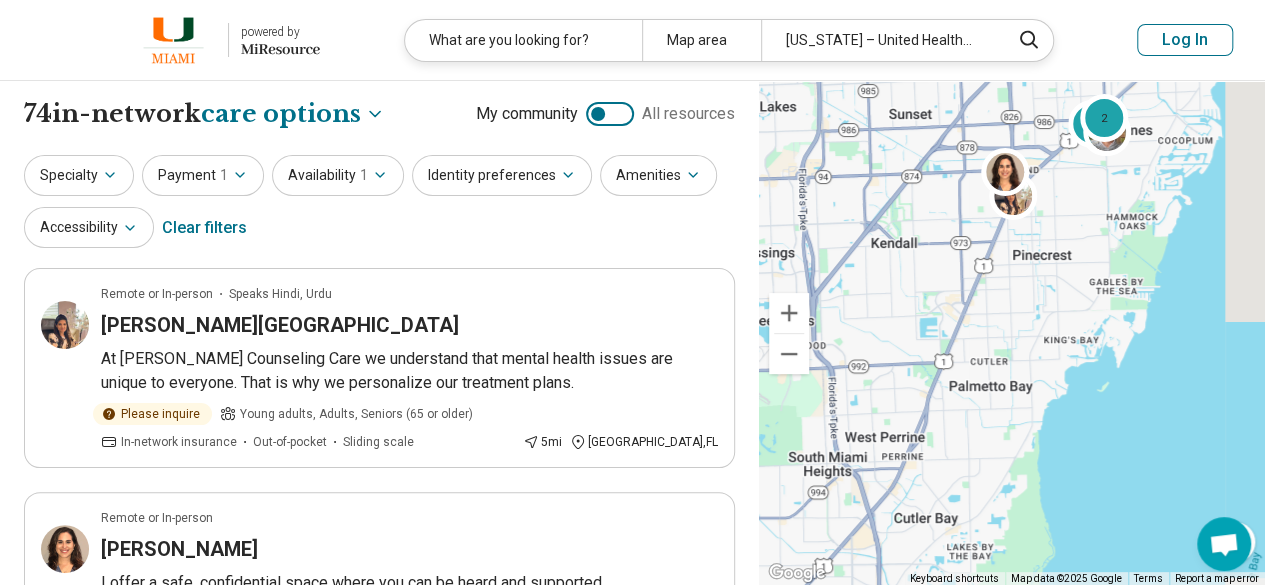 drag, startPoint x: 992, startPoint y: 265, endPoint x: 914, endPoint y: 390, distance: 147.33974 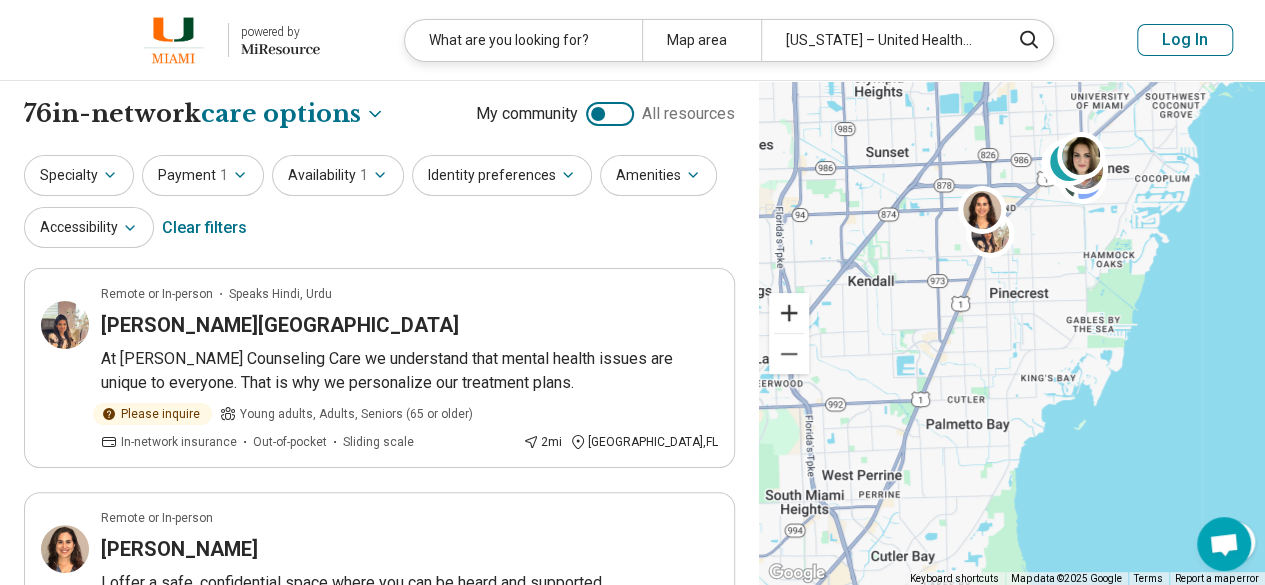 click at bounding box center (789, 313) 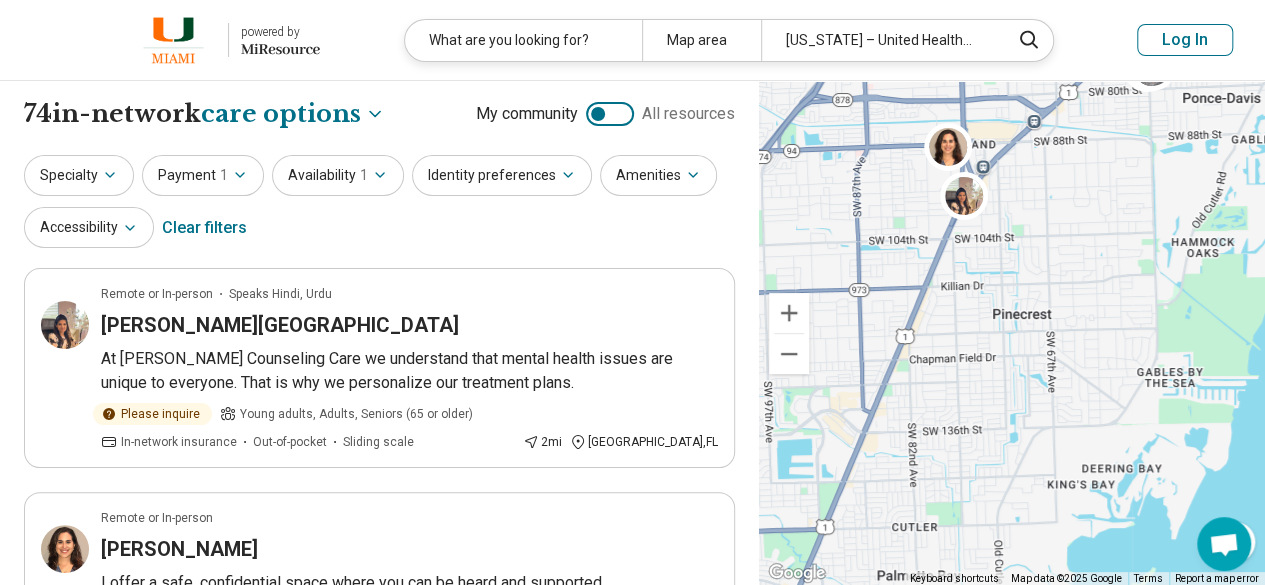 drag, startPoint x: 934, startPoint y: 235, endPoint x: 906, endPoint y: 369, distance: 136.89412 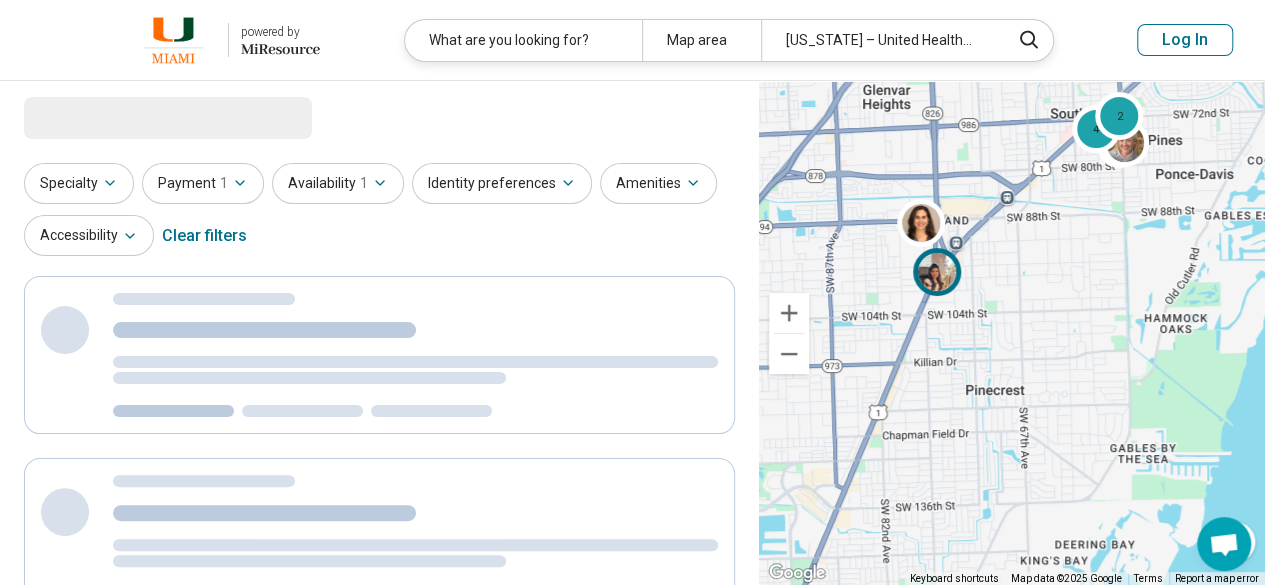 select on "***" 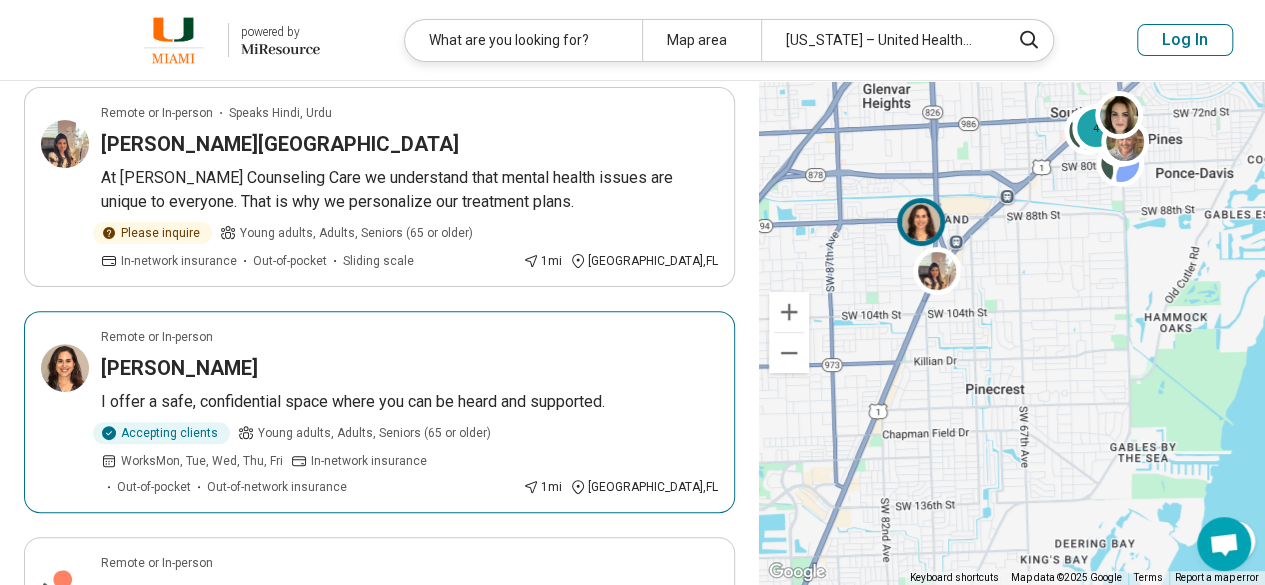scroll, scrollTop: 174, scrollLeft: 0, axis: vertical 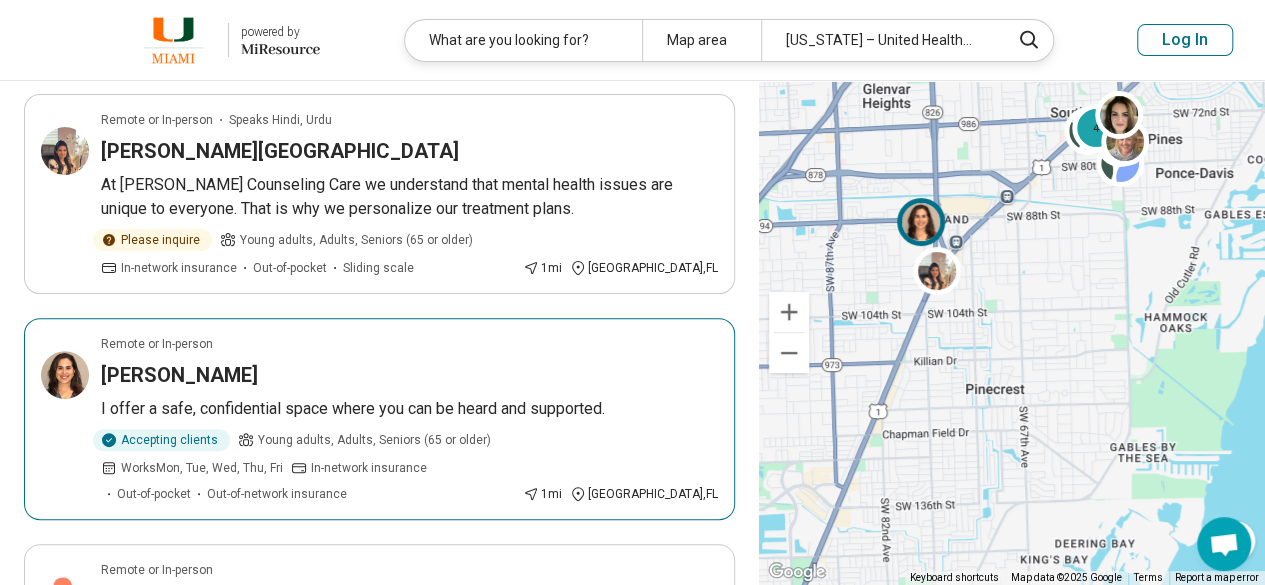click on "[PERSON_NAME]" at bounding box center (409, 375) 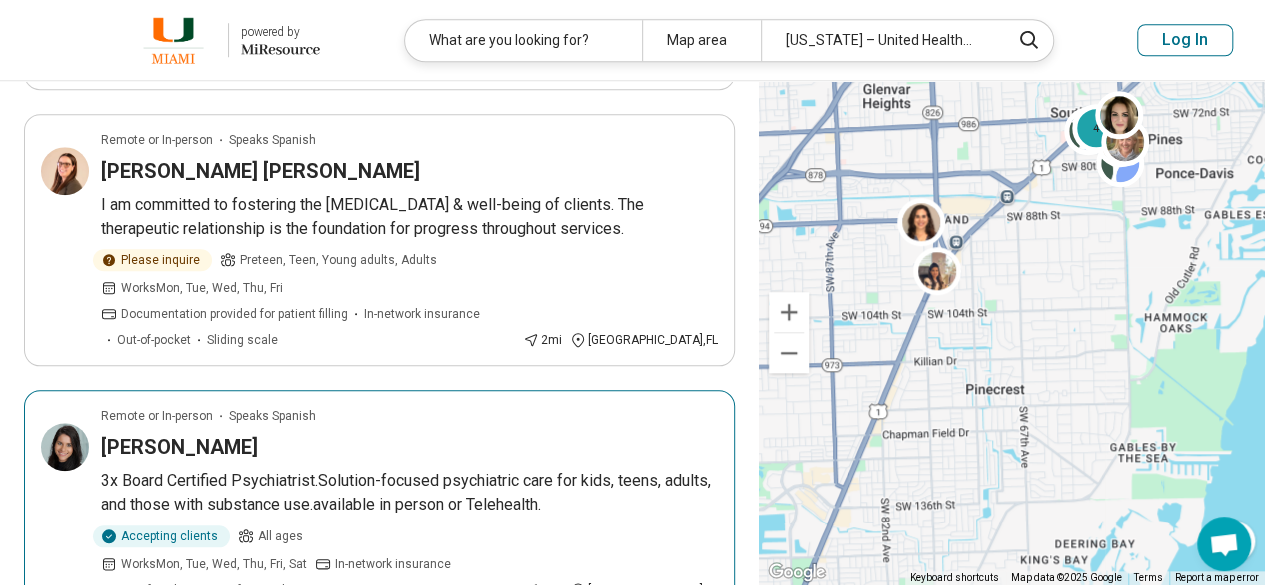 scroll, scrollTop: 1024, scrollLeft: 0, axis: vertical 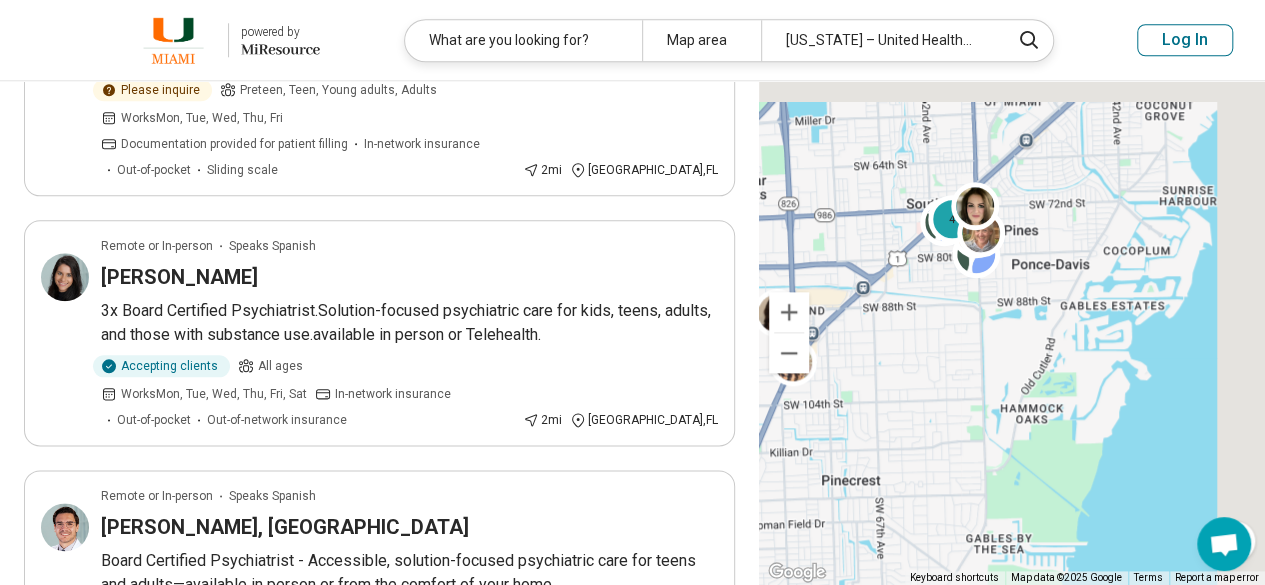 drag, startPoint x: 1054, startPoint y: 261, endPoint x: 923, endPoint y: 391, distance: 184.55623 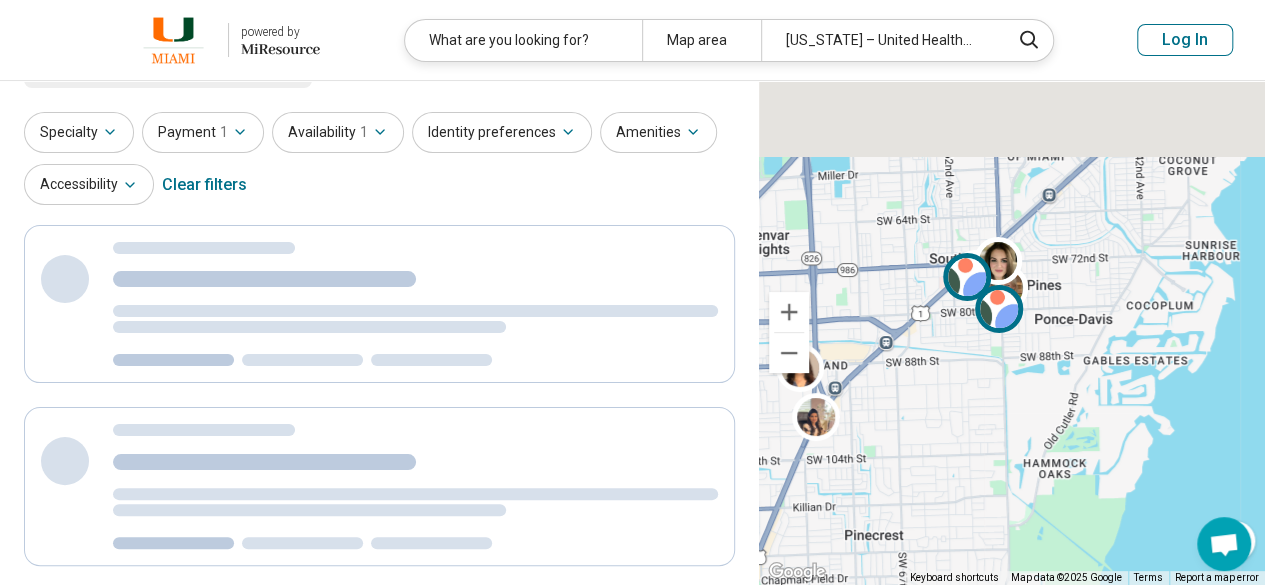scroll, scrollTop: 0, scrollLeft: 0, axis: both 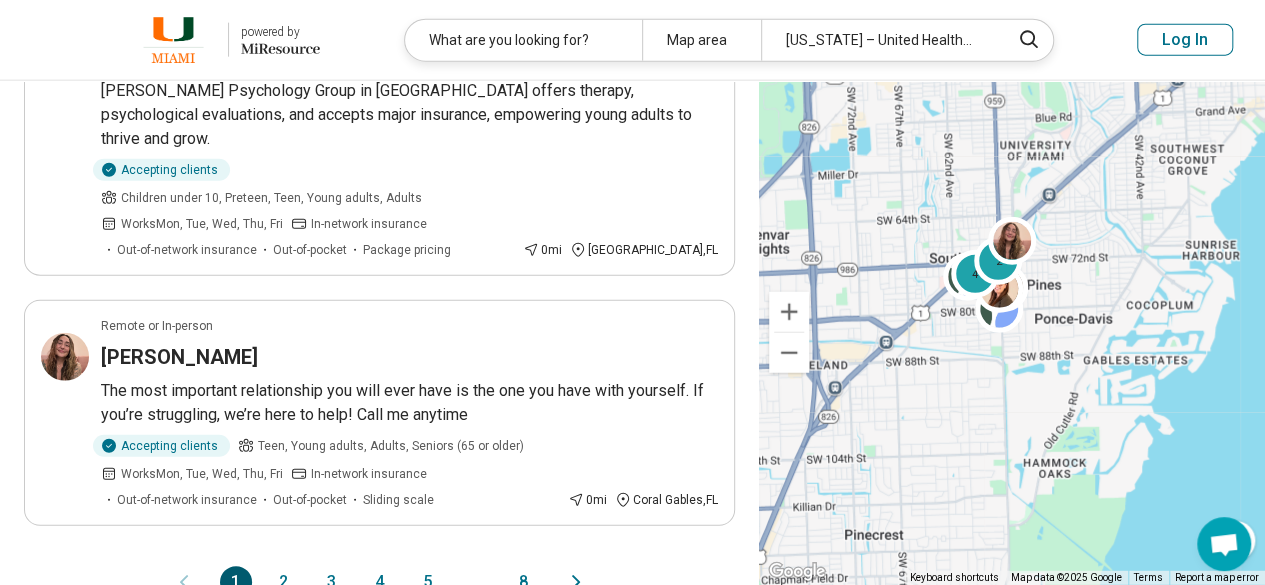 click on "2" at bounding box center [284, 582] 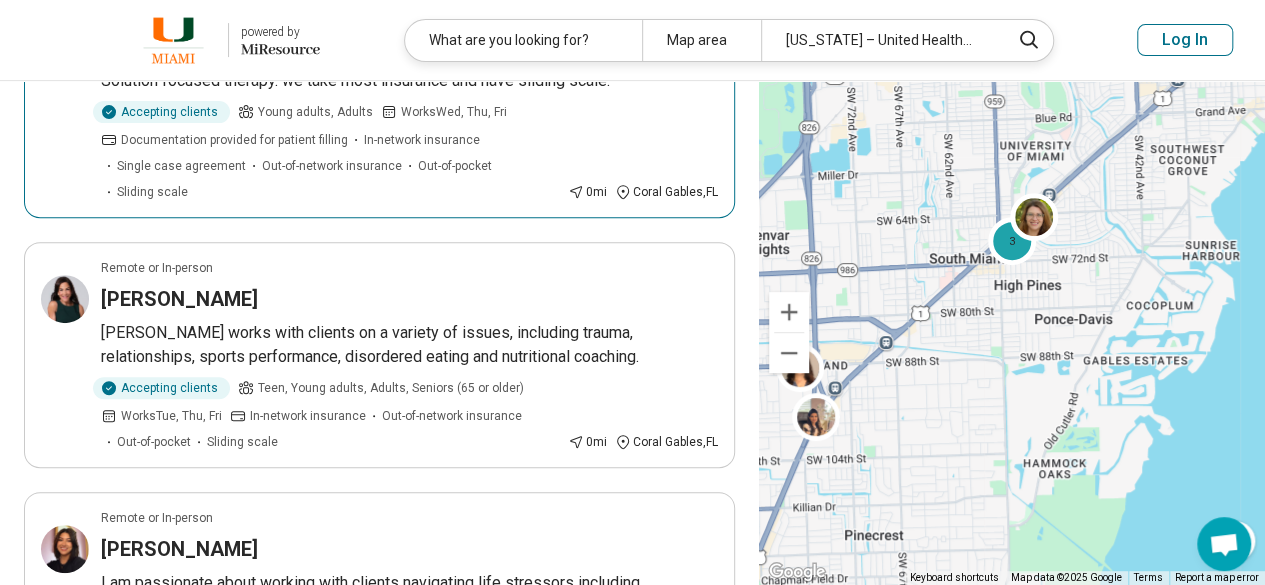 scroll, scrollTop: 0, scrollLeft: 0, axis: both 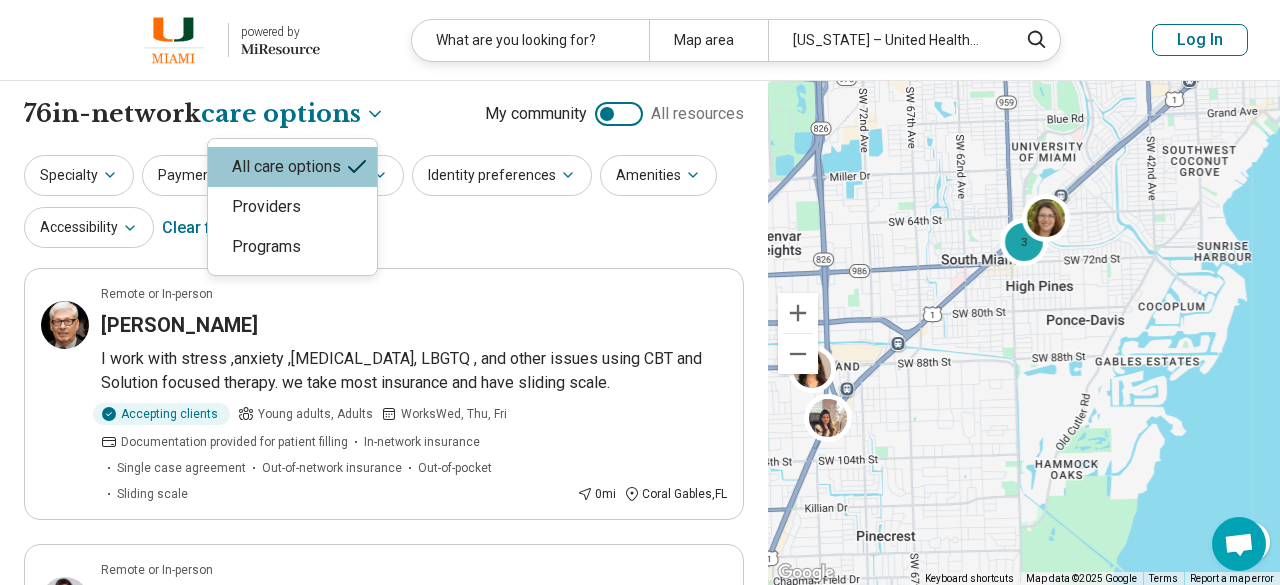 click on "**********" at bounding box center (640, 1672) 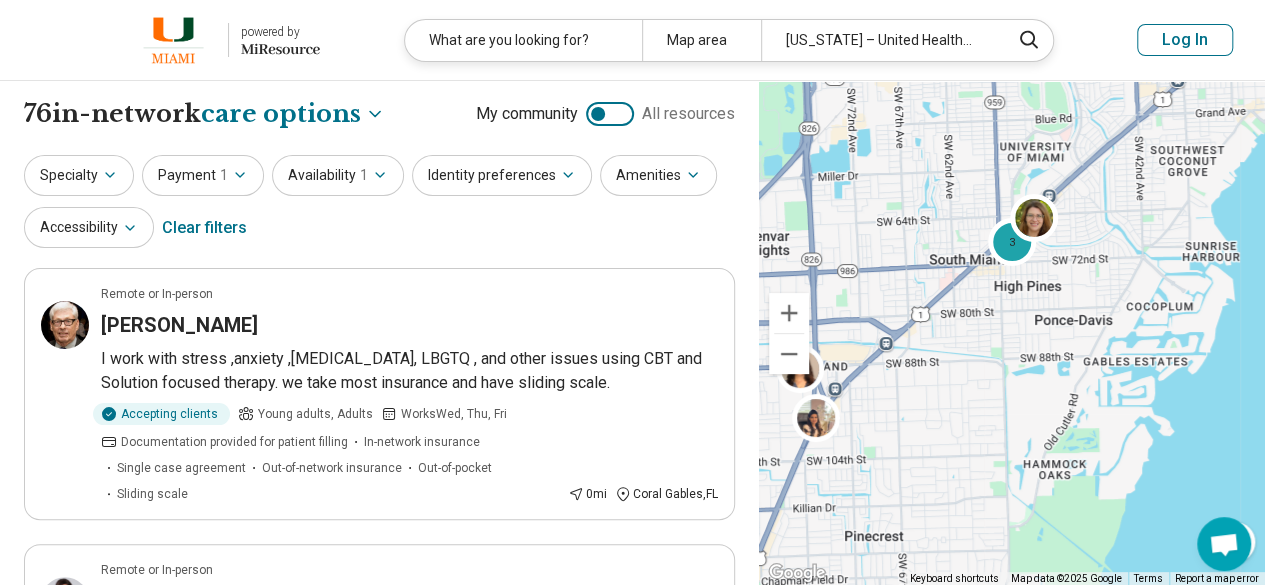 click on "Payment 1" at bounding box center [203, 175] 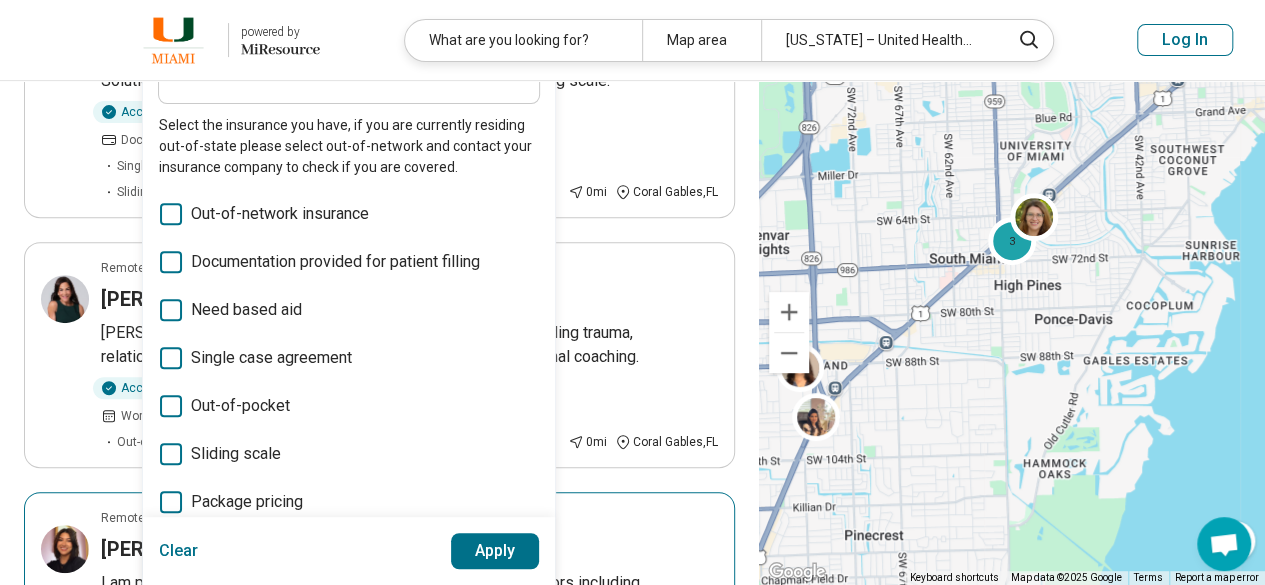 scroll, scrollTop: 262, scrollLeft: 0, axis: vertical 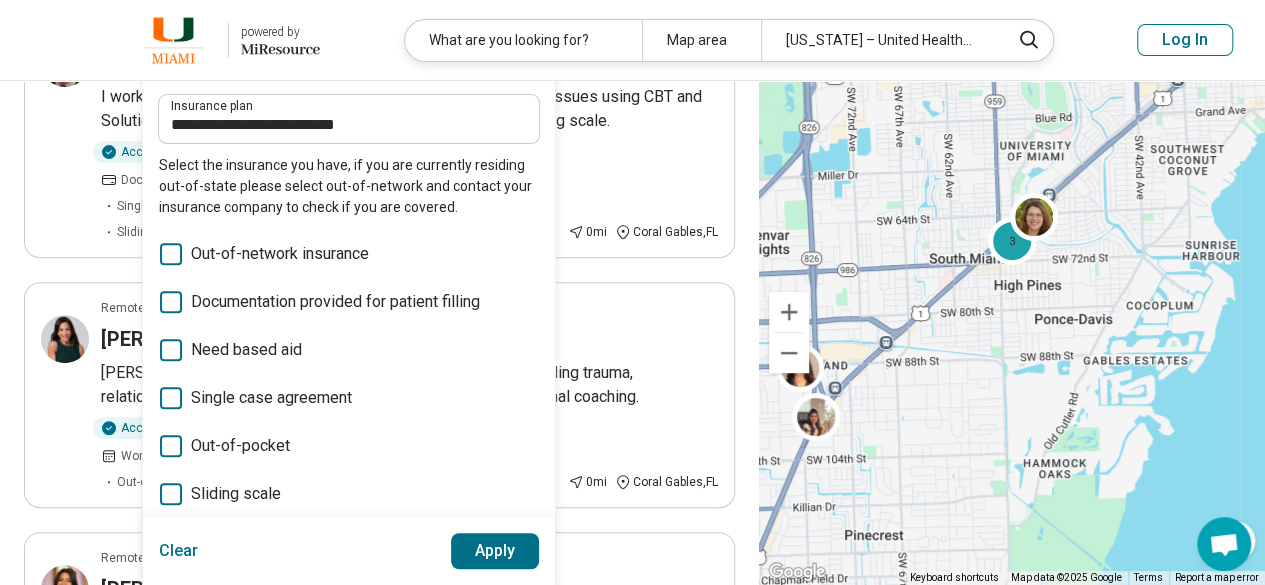 click on "Insurance plan" at bounding box center (349, 106) 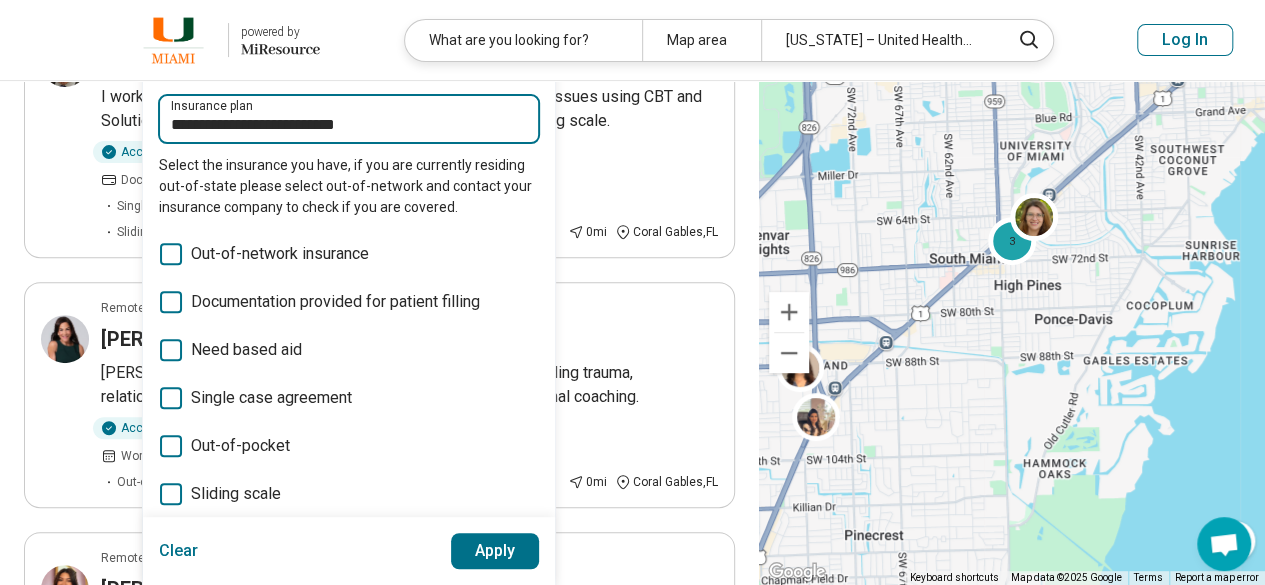 click on "**********" at bounding box center (349, 125) 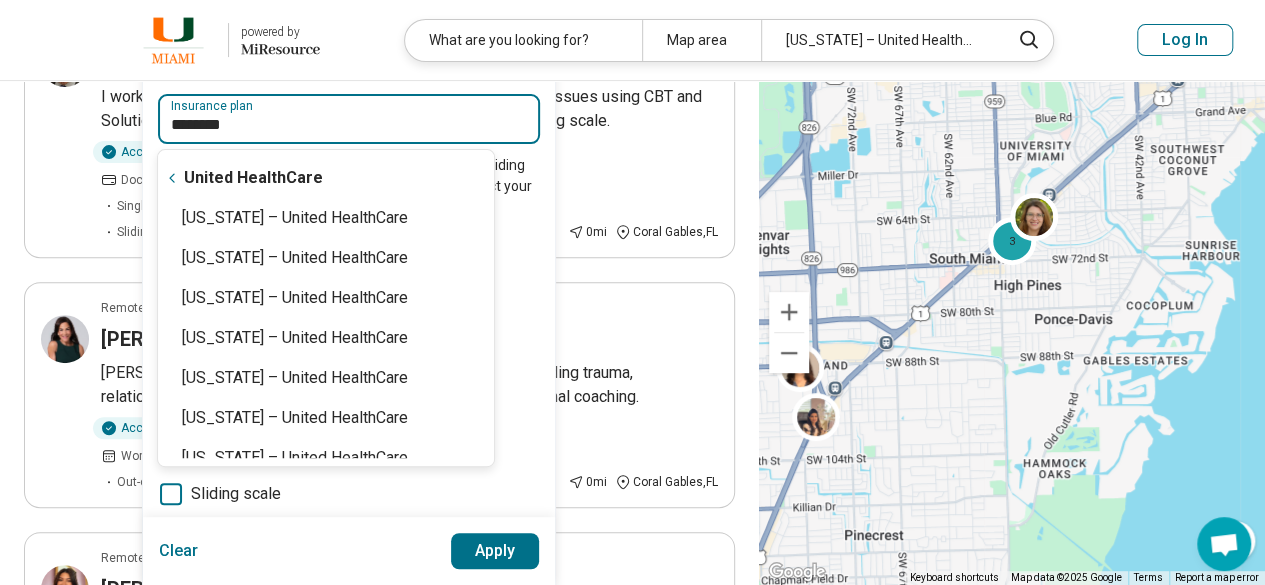 type on "*********" 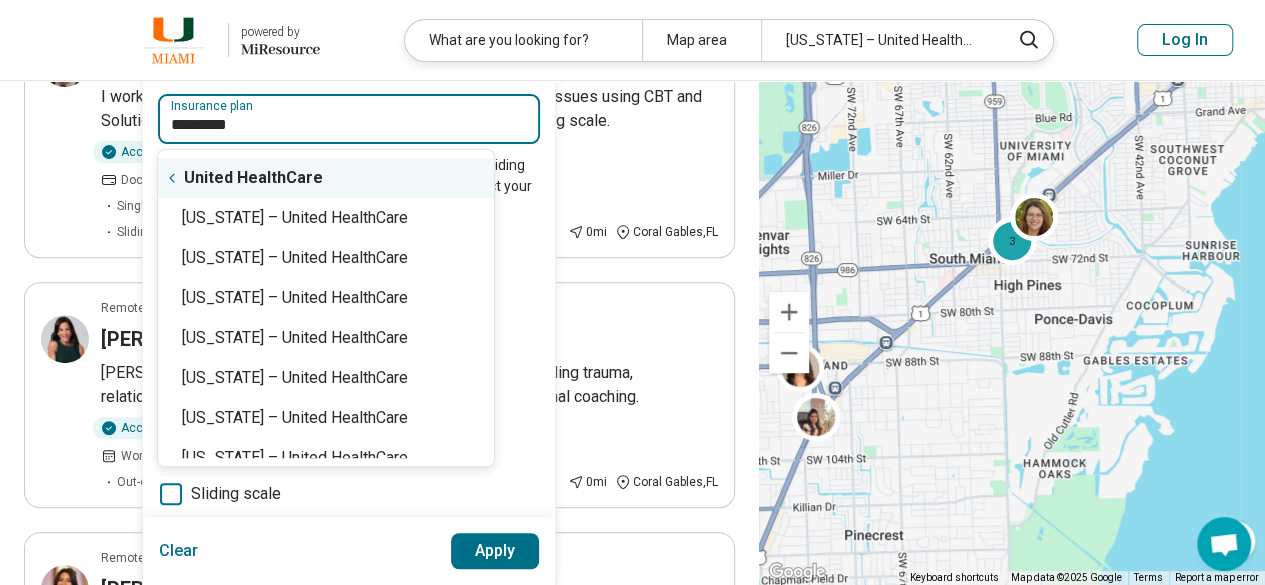 click on "United HealthCare" at bounding box center [326, 178] 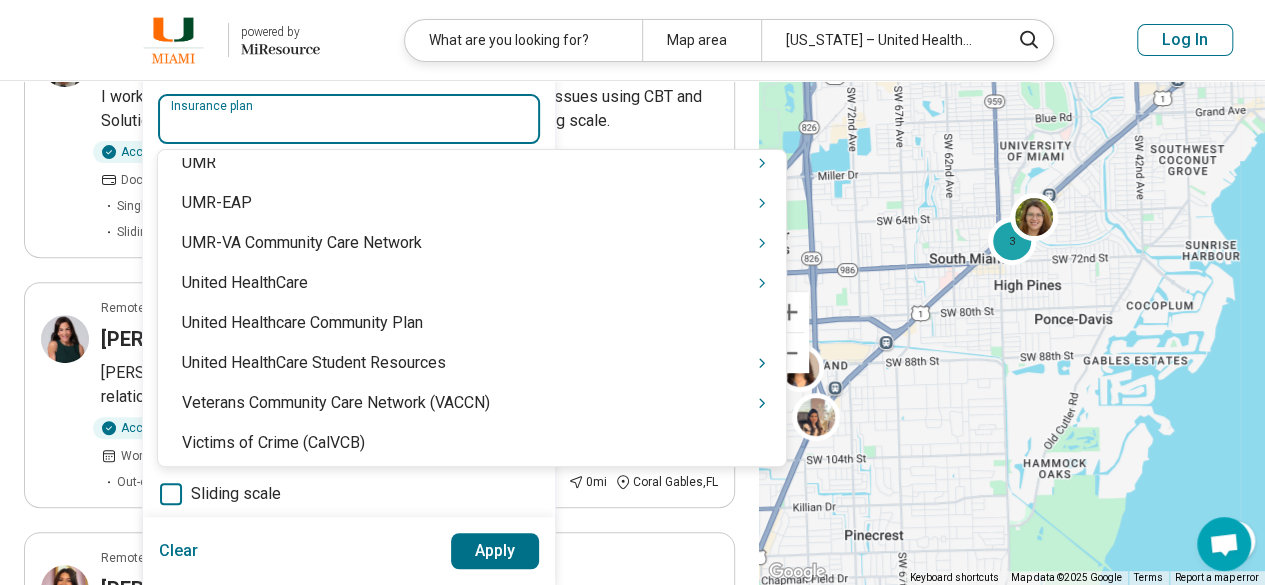 scroll, scrollTop: 19780, scrollLeft: 0, axis: vertical 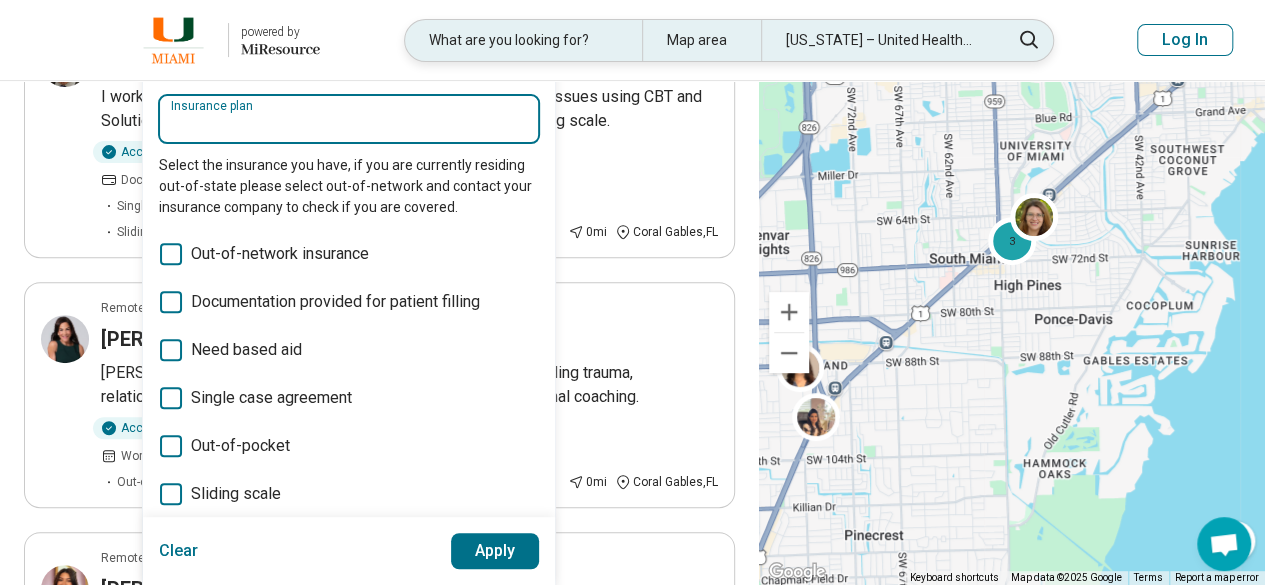 type on "**********" 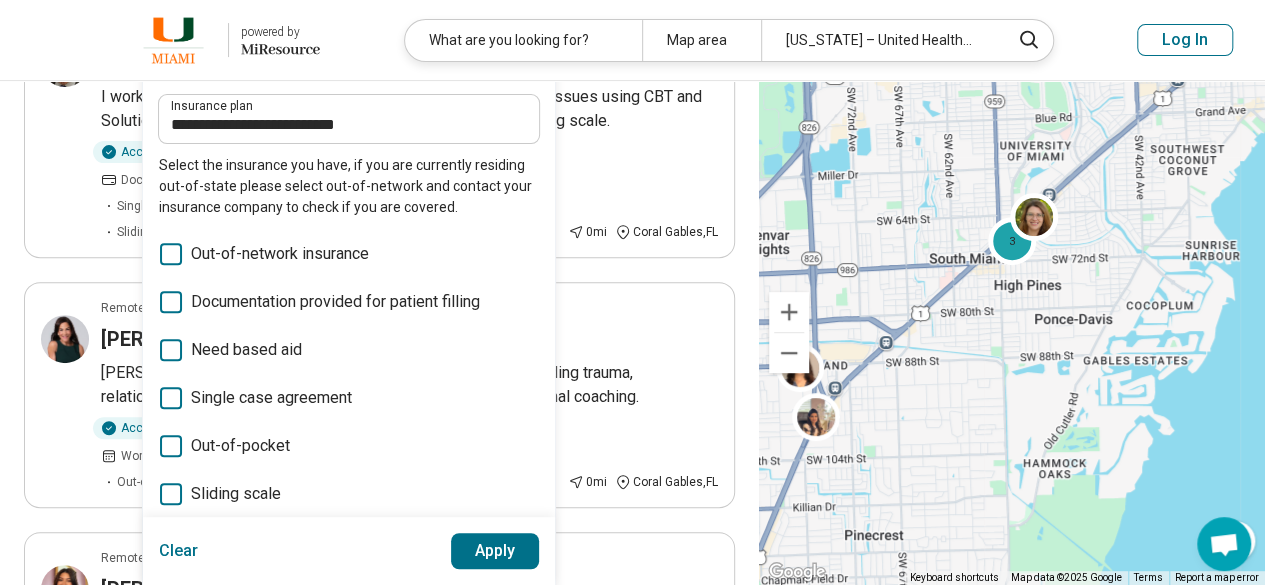 click on "Insurance plan" at bounding box center [349, 106] 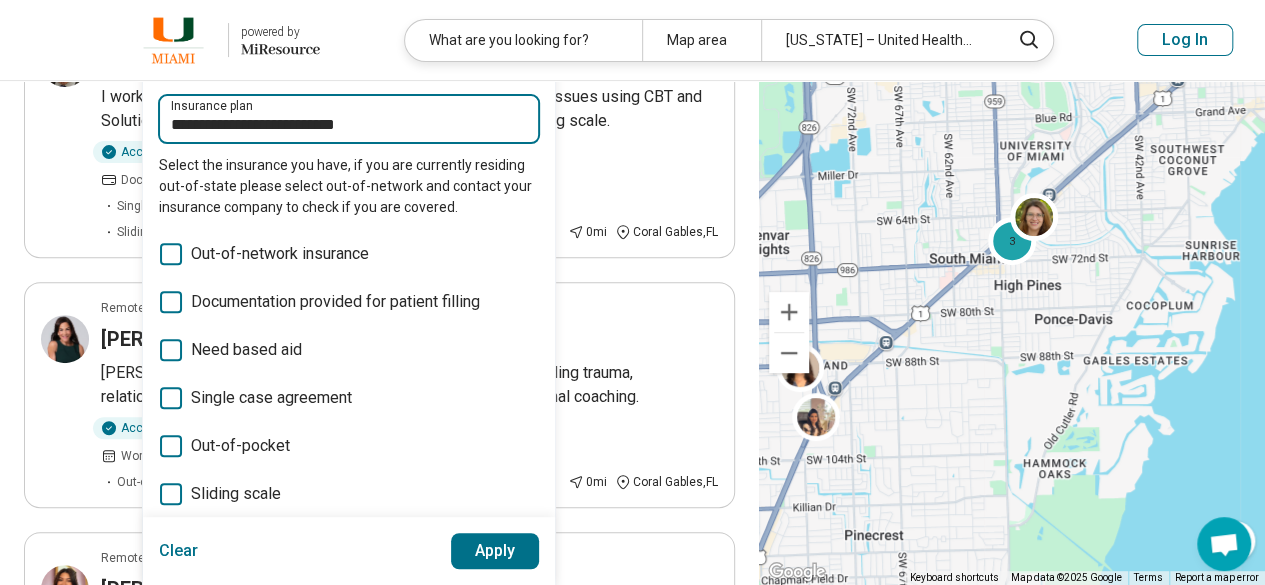 click on "**********" at bounding box center [349, 125] 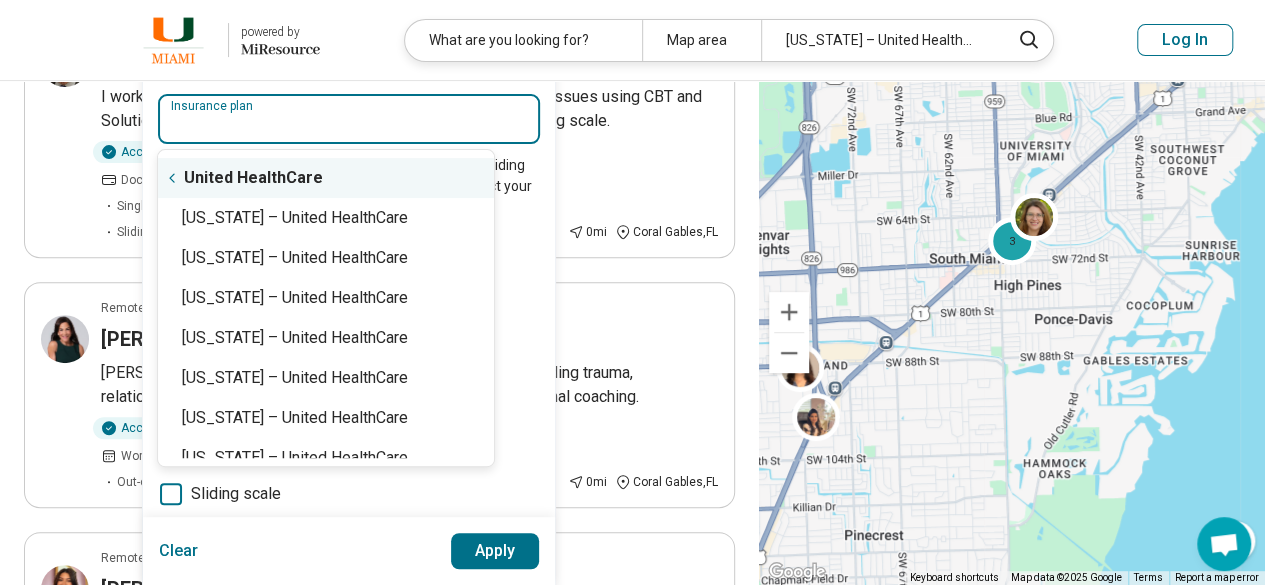 type 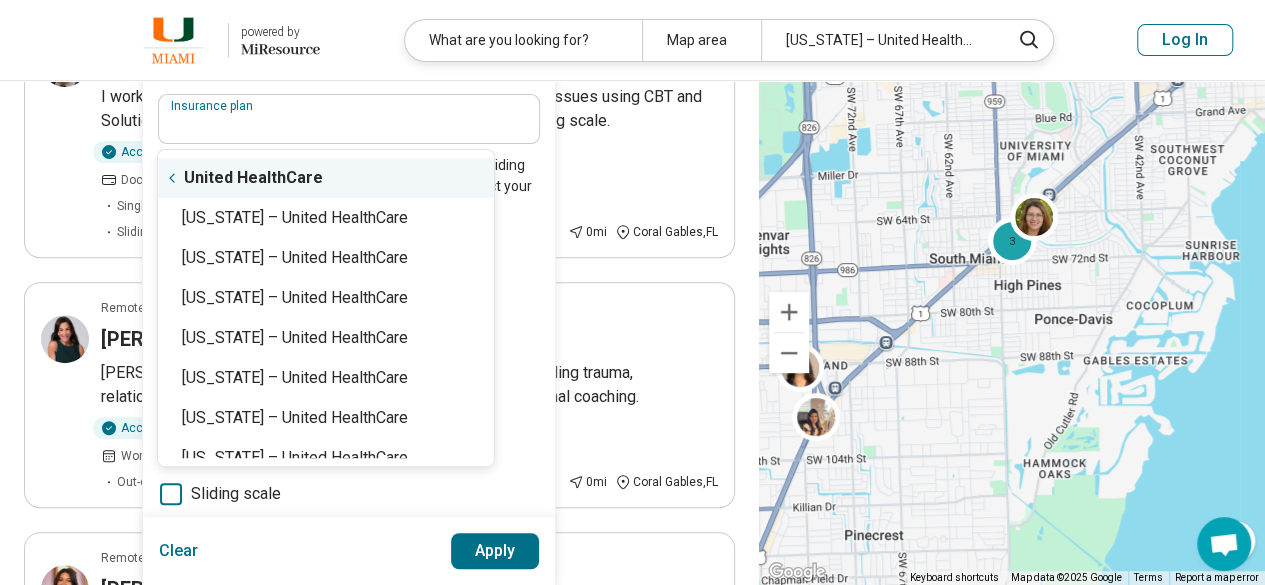 click on "Understand your payment options To learn more about how insurance works, contact your insurance provider. Insurance plan Select the insurance you have, if you are currently residing out-of-state please select out-of-network and contact your insurance company to check if you are covered. Out-of-network insurance Documentation provided for patient filling Need based aid Single case agreement Out-of-pocket Sliding scale Package pricing" at bounding box center [349, 268] 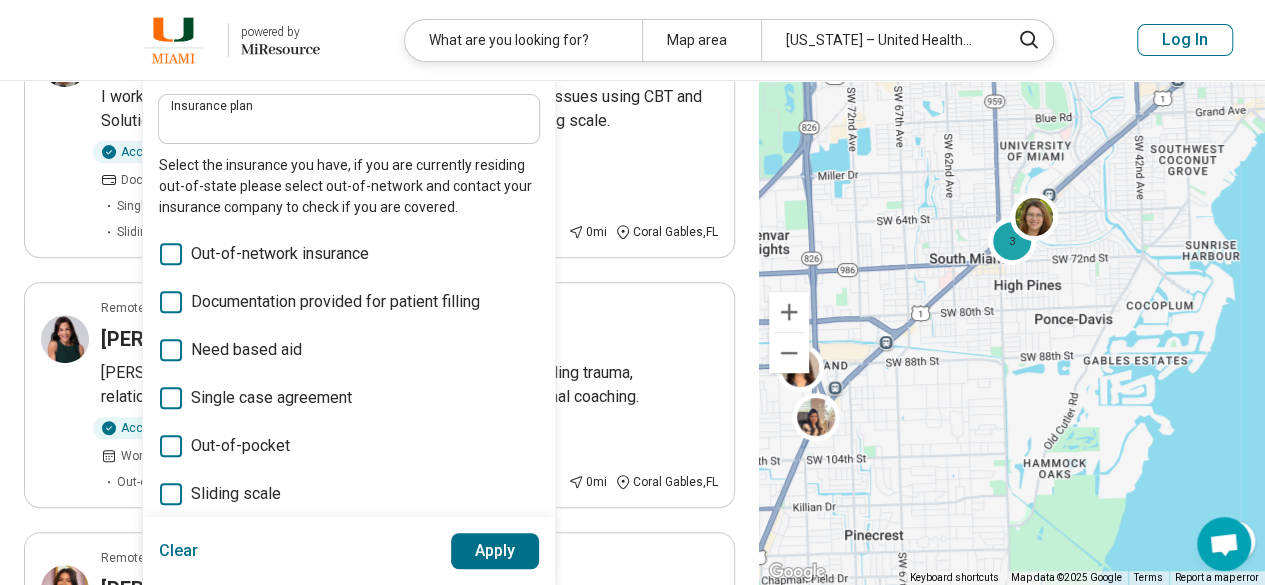 click on "Insurance plan" at bounding box center [349, 106] 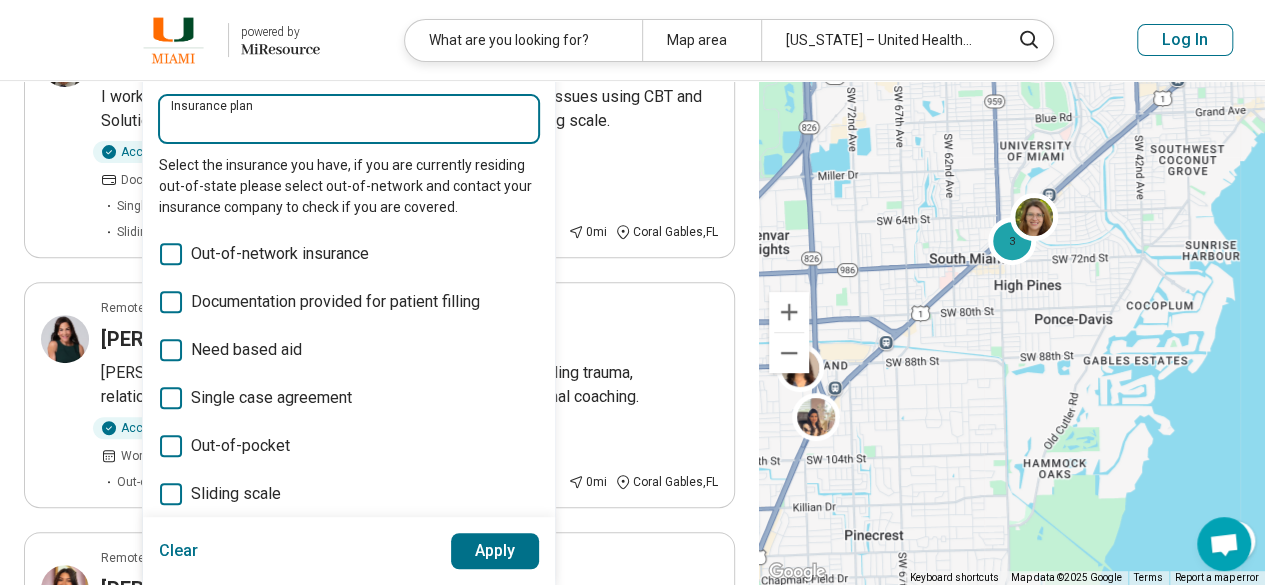 click on "Insurance plan" at bounding box center [349, 125] 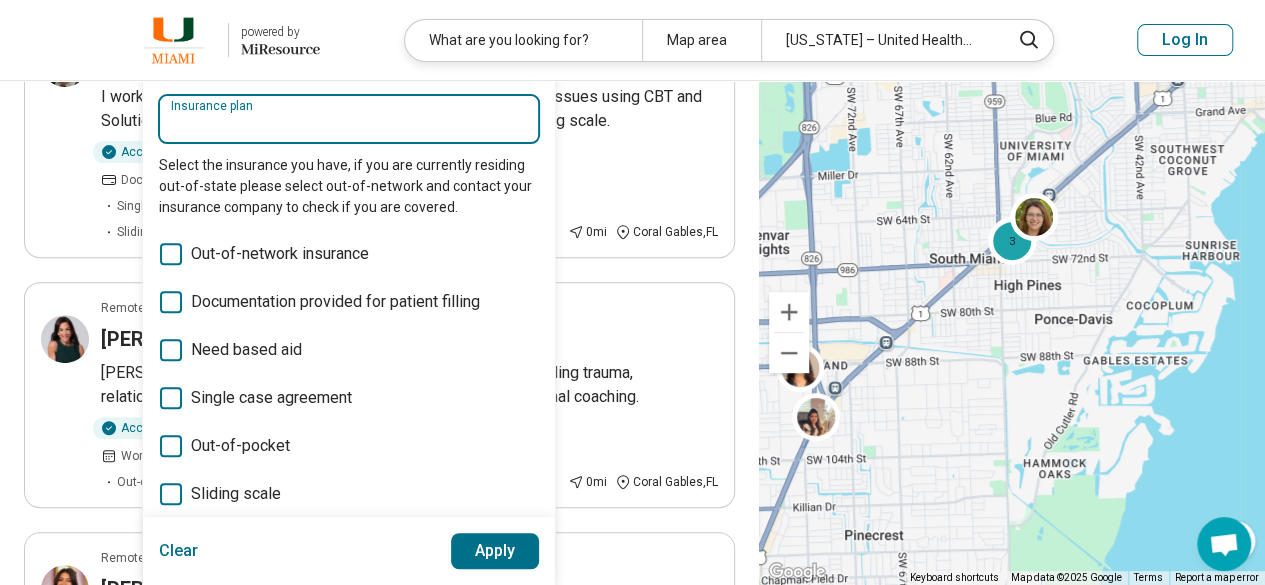 click on "Insurance plan" at bounding box center [349, 125] 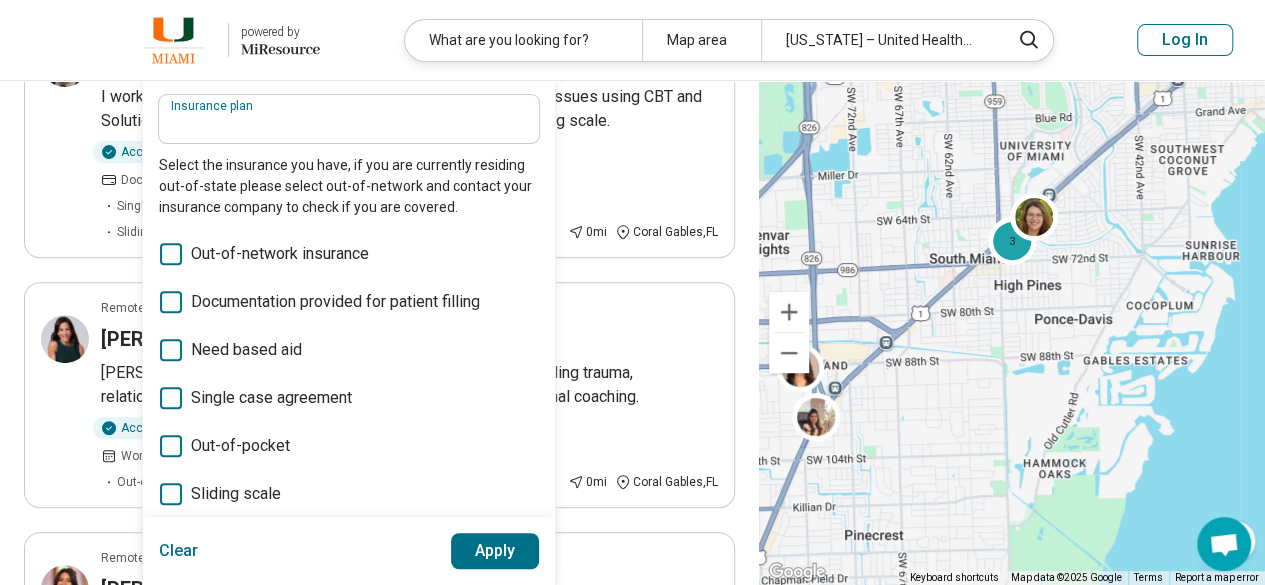 click on "powered by Miresource logo What are you looking for? Map area Florida – United HealthCare Log In" at bounding box center [632, 40] 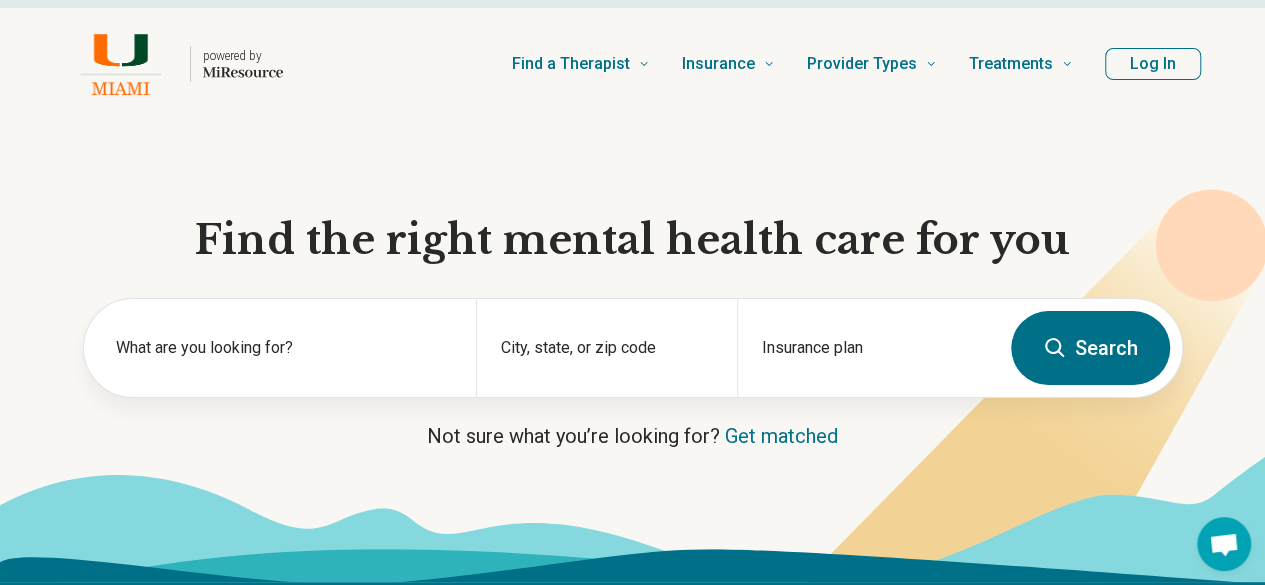 scroll, scrollTop: 0, scrollLeft: 0, axis: both 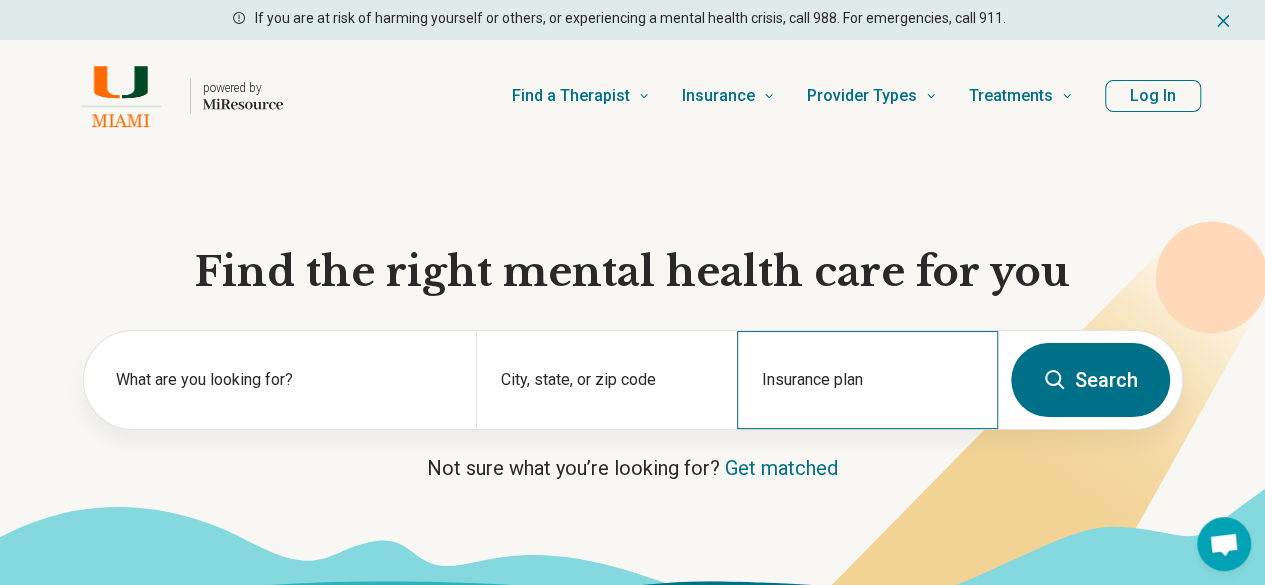 drag, startPoint x: 842, startPoint y: 425, endPoint x: 840, endPoint y: 400, distance: 25.079872 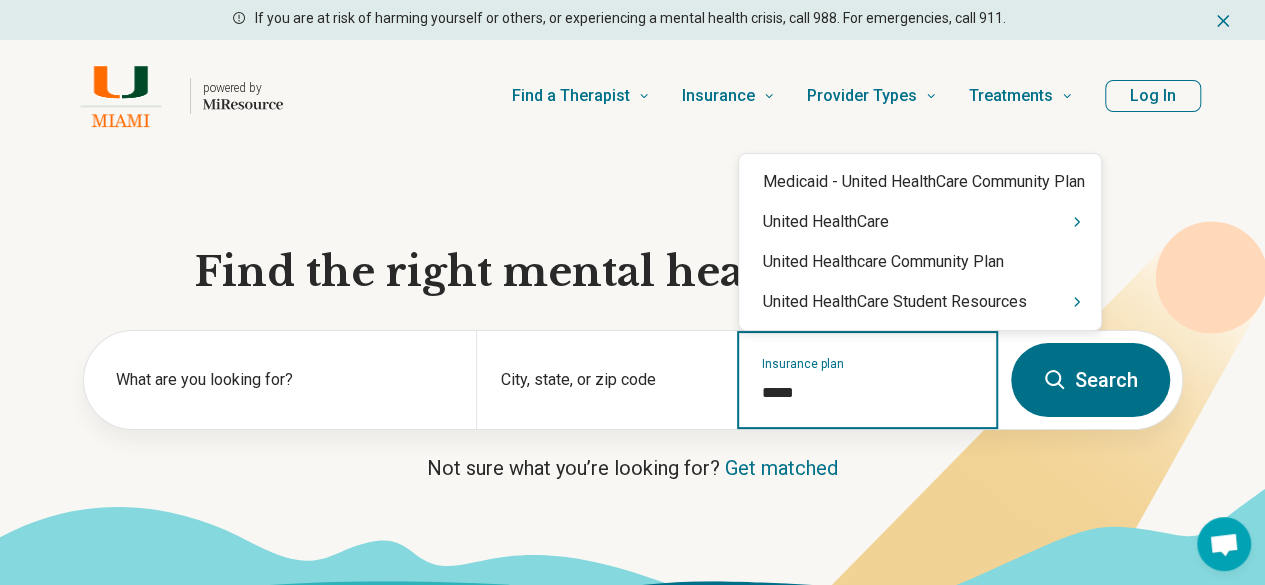 type on "******" 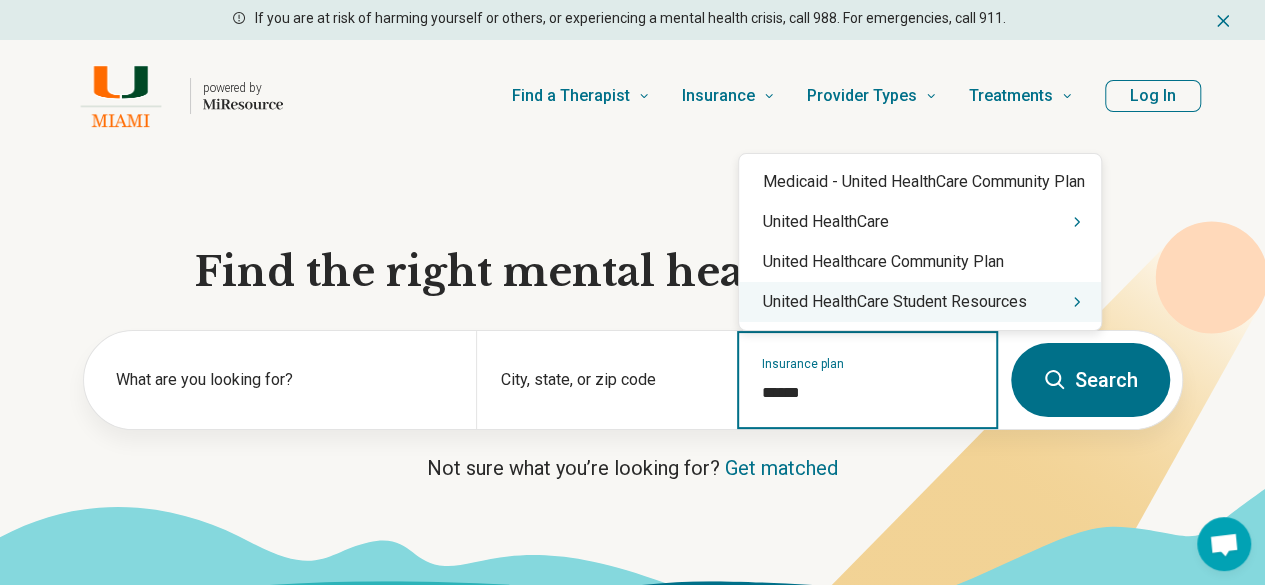 click on "United HealthCare Student Resources" at bounding box center [920, 302] 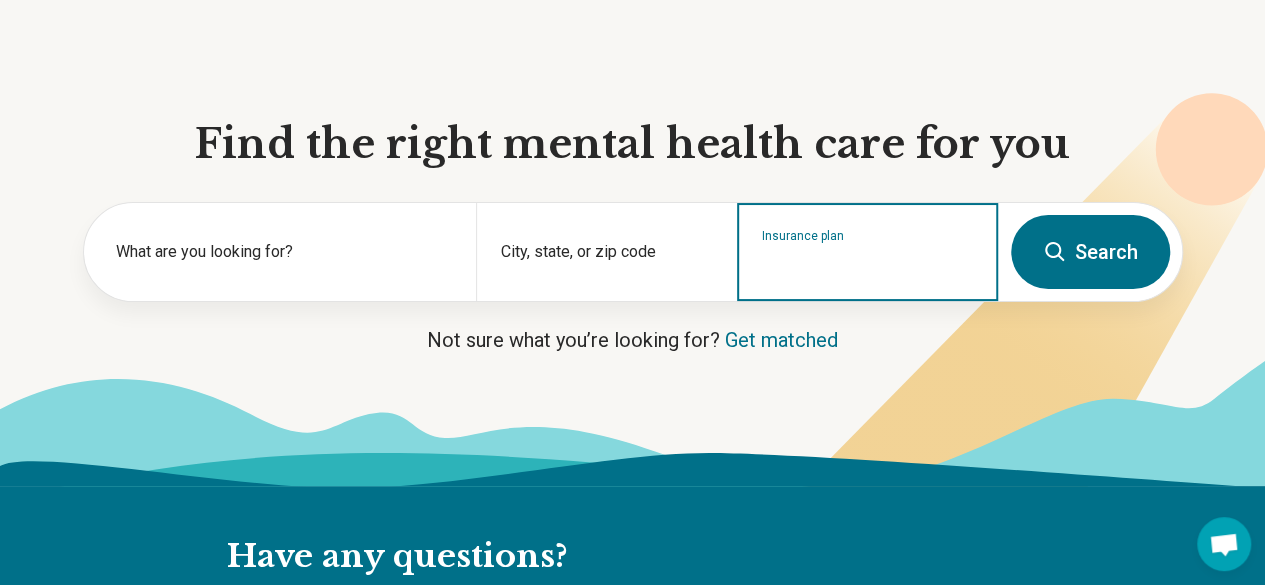 scroll, scrollTop: 0, scrollLeft: 0, axis: both 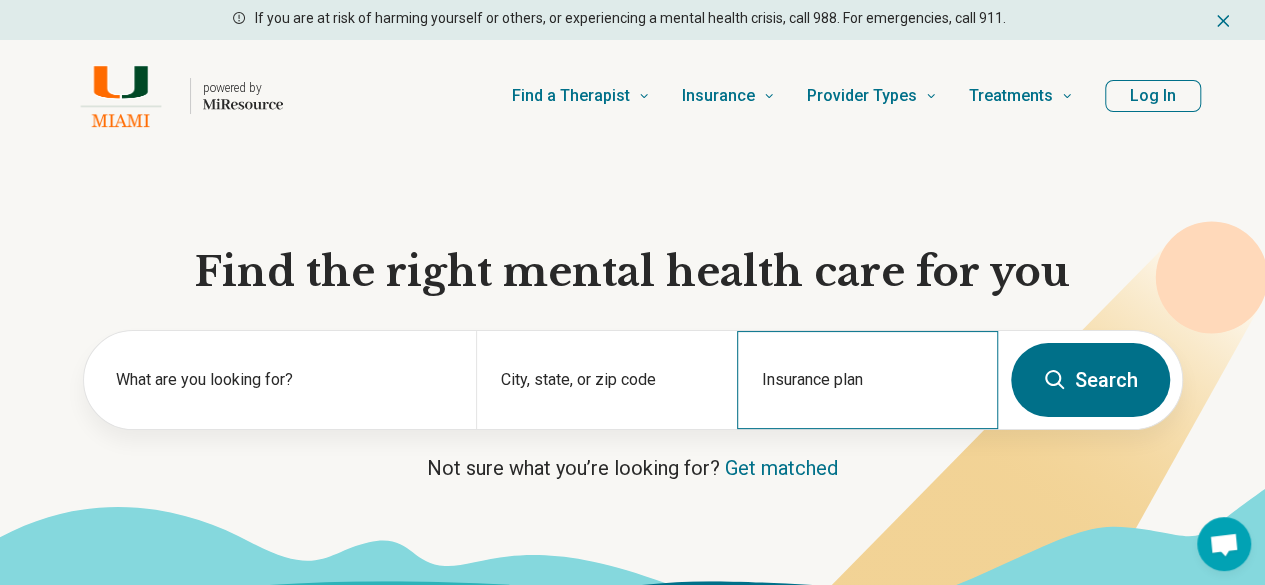 click on "Insurance plan" at bounding box center [867, 380] 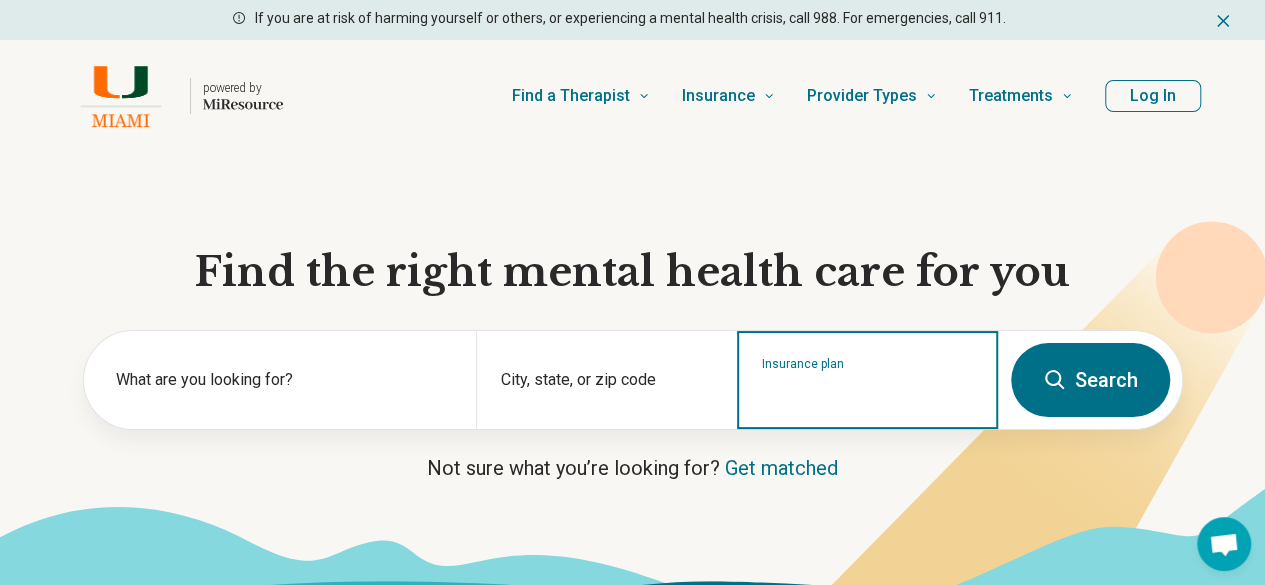 click on "Insurance plan" at bounding box center [868, 393] 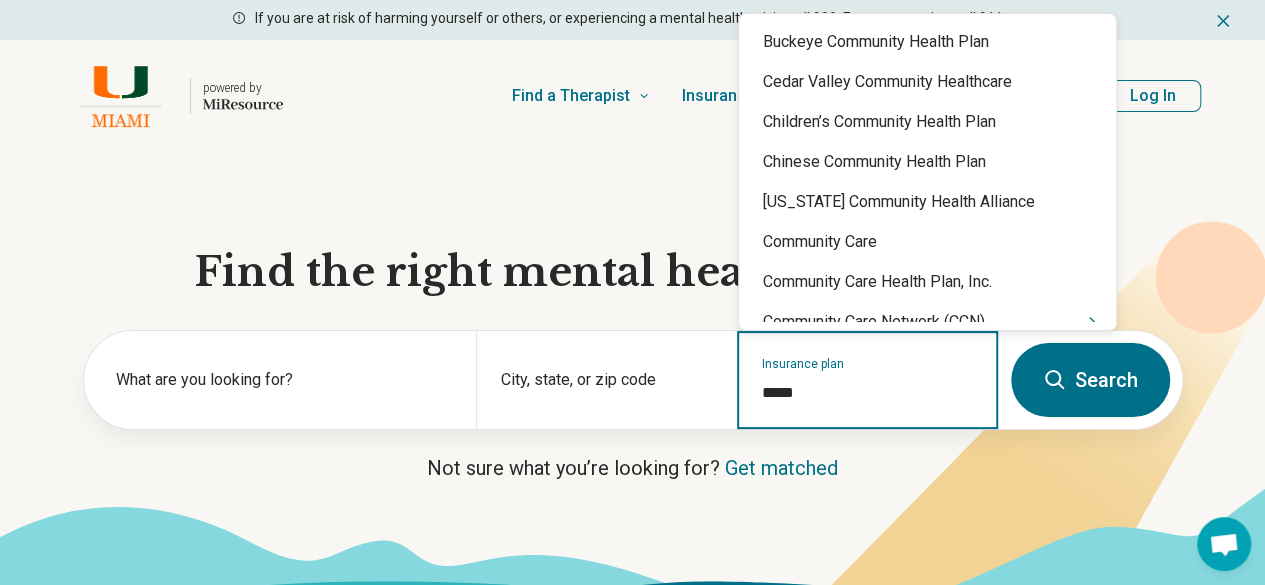 type on "******" 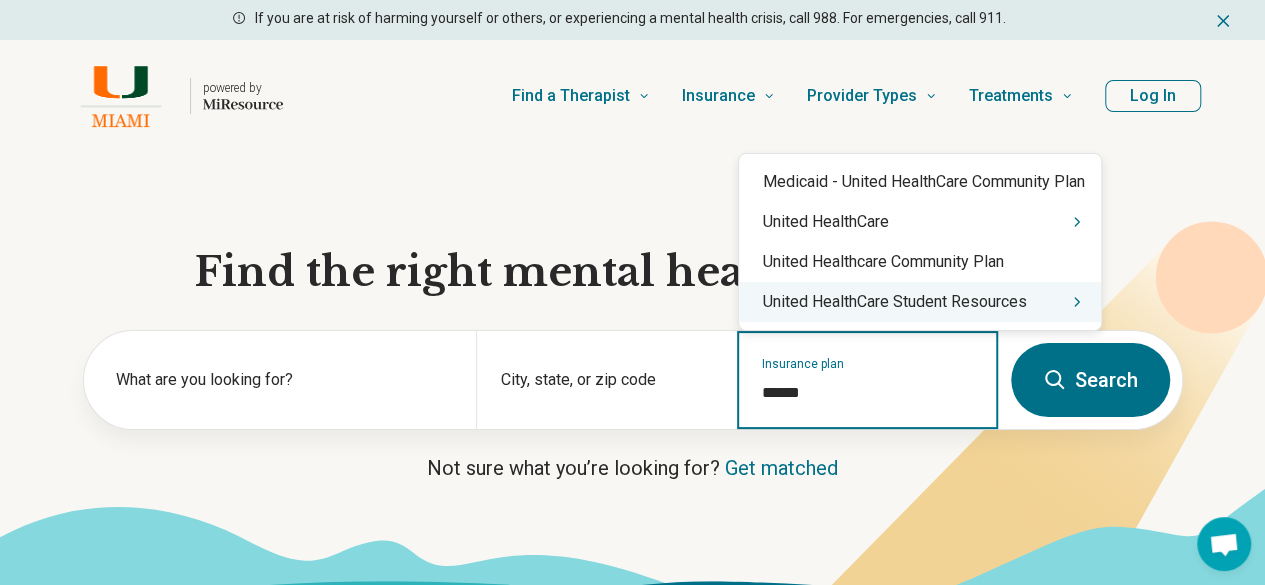click on "United HealthCare Student Resources" at bounding box center (920, 302) 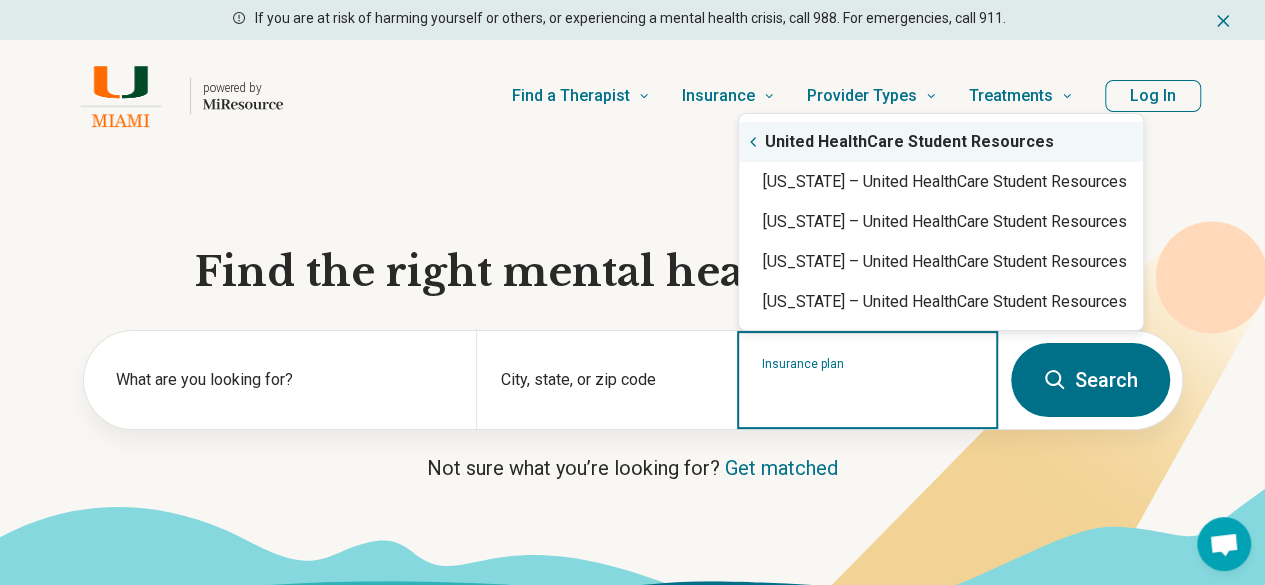 click on "United HealthCare Student Resources" at bounding box center (941, 142) 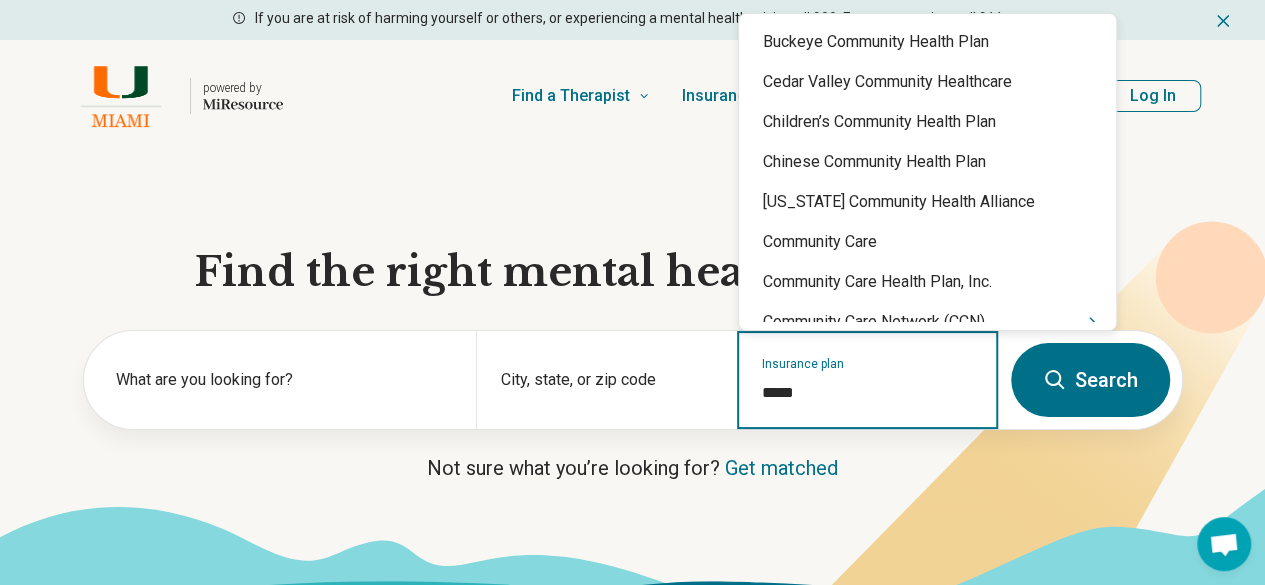 type on "******" 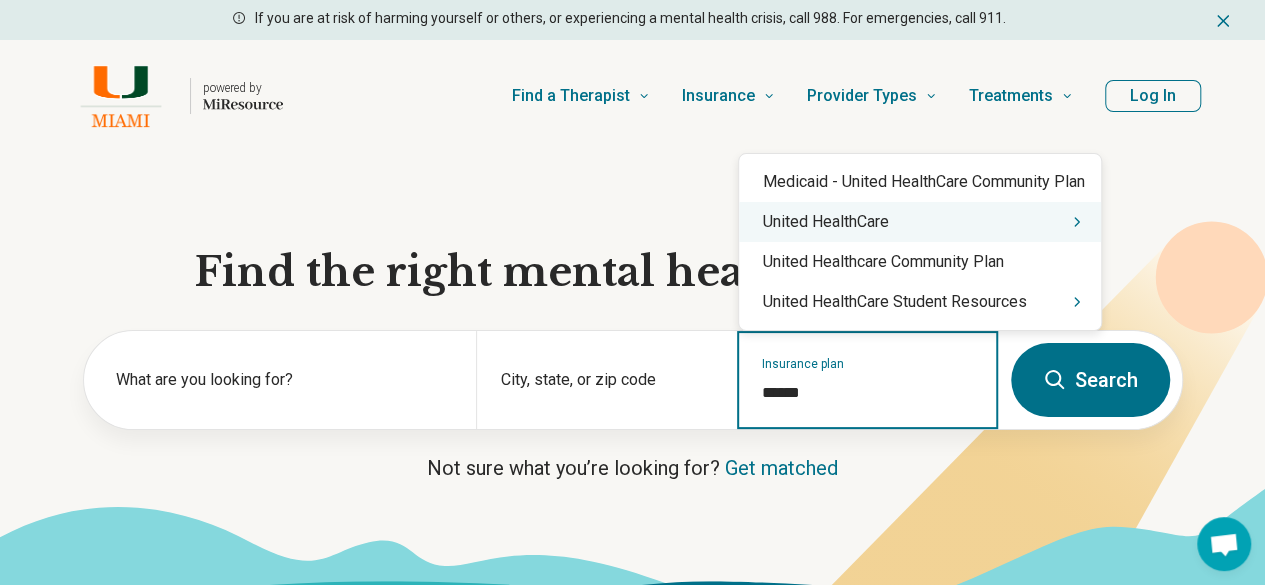 click on "United HealthCare" at bounding box center (920, 222) 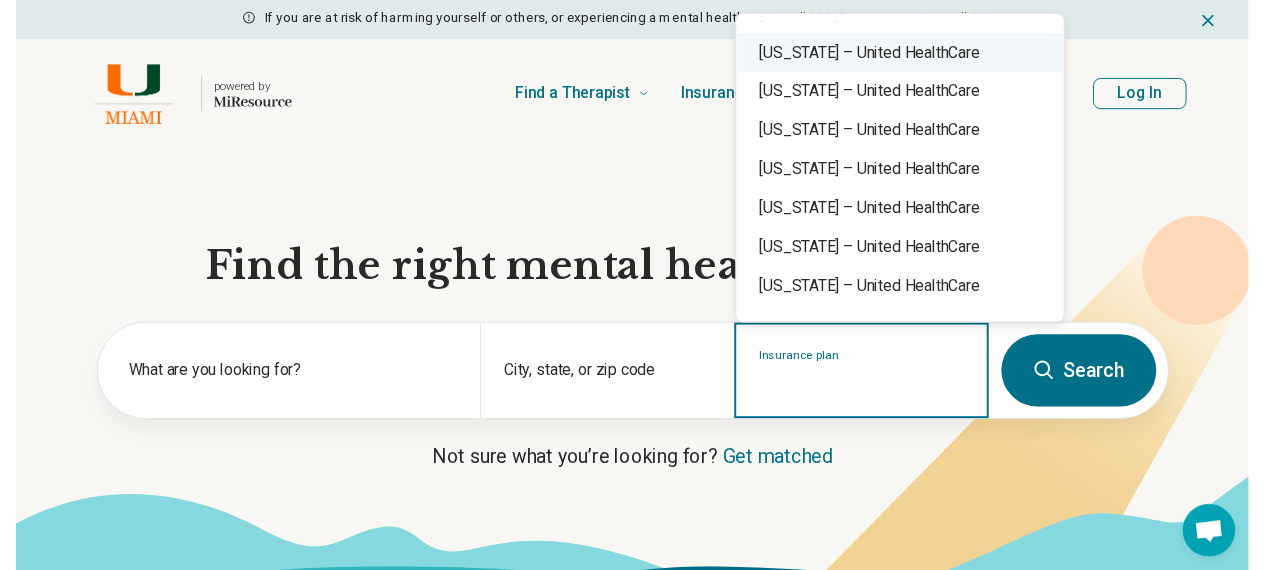 scroll, scrollTop: 104, scrollLeft: 0, axis: vertical 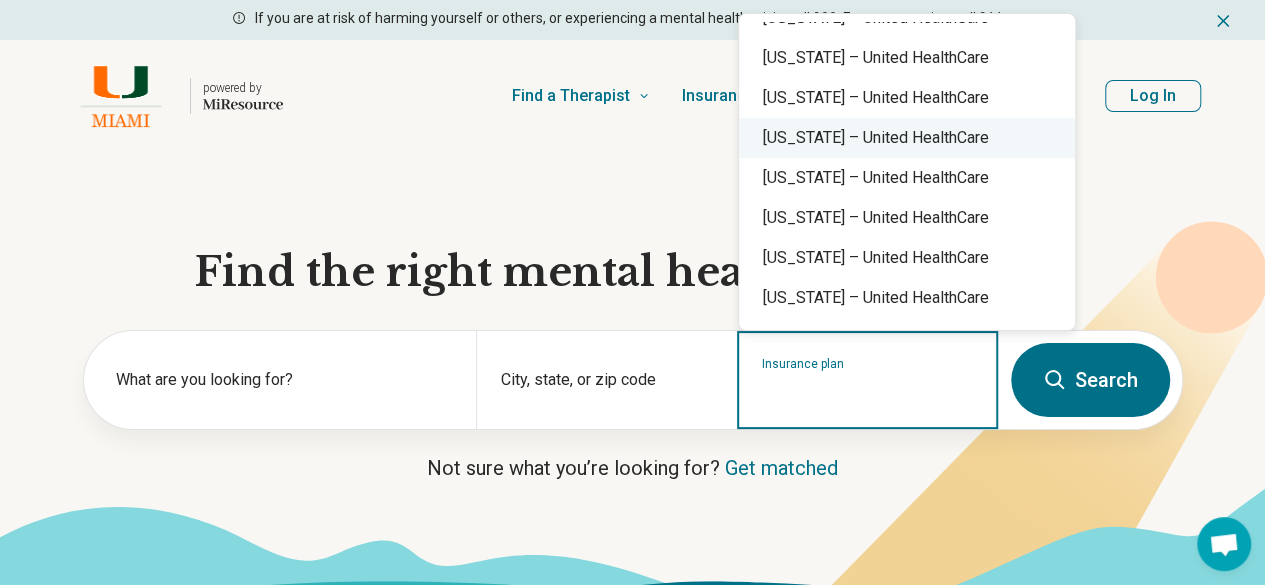 click on "Florida – United HealthCare" at bounding box center [907, 138] 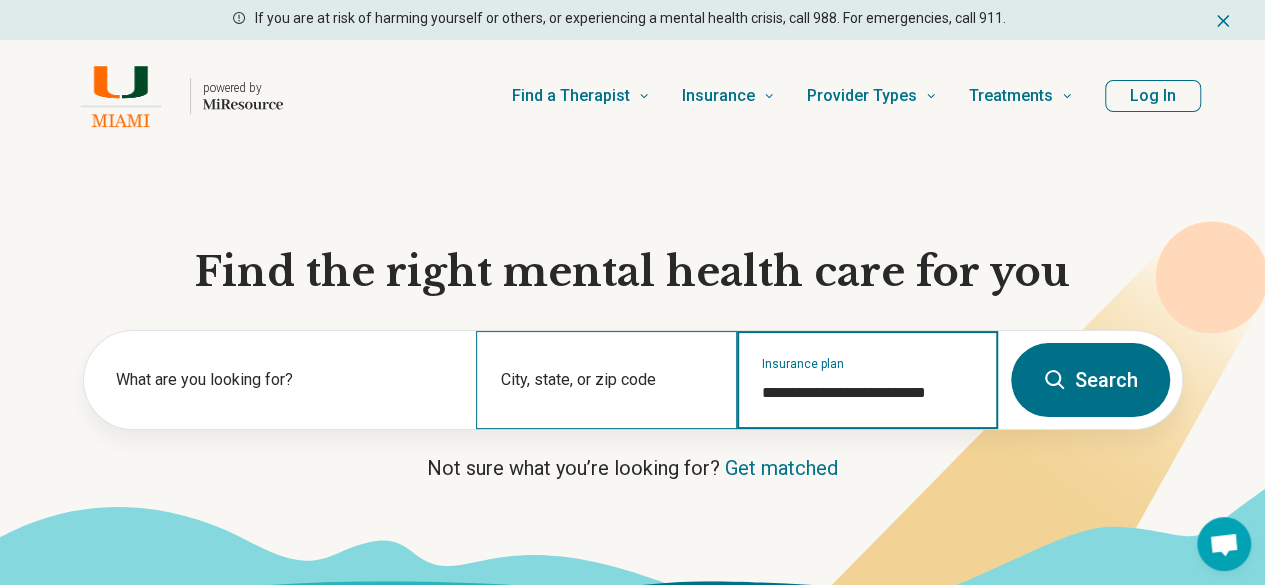 type on "**********" 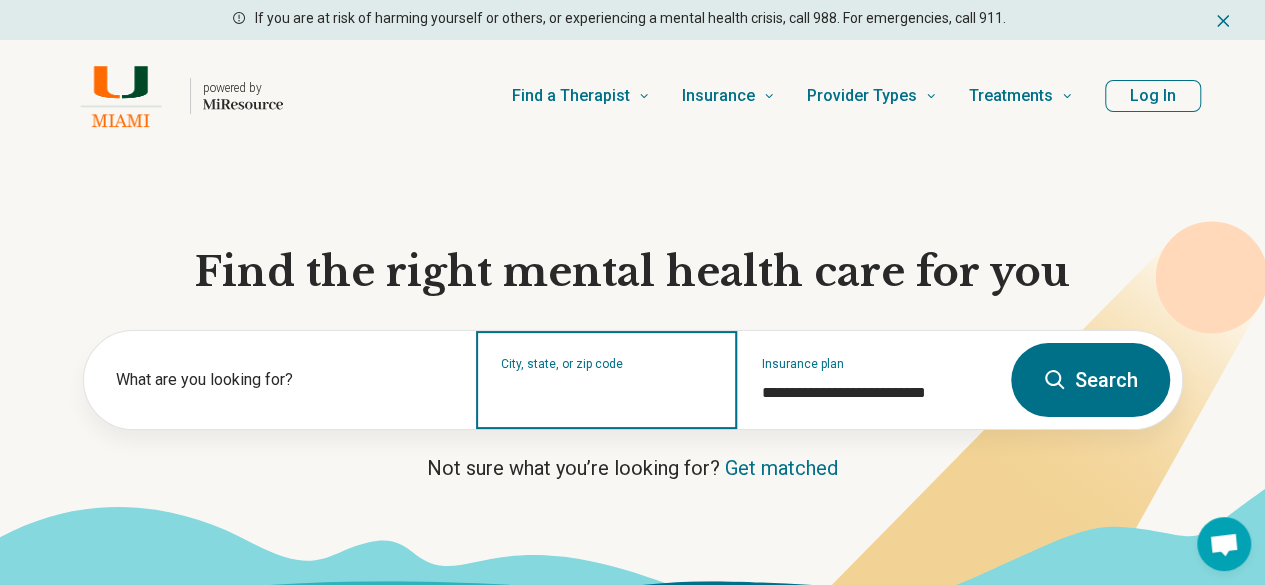 click on "City, state, or zip code" at bounding box center (607, 393) 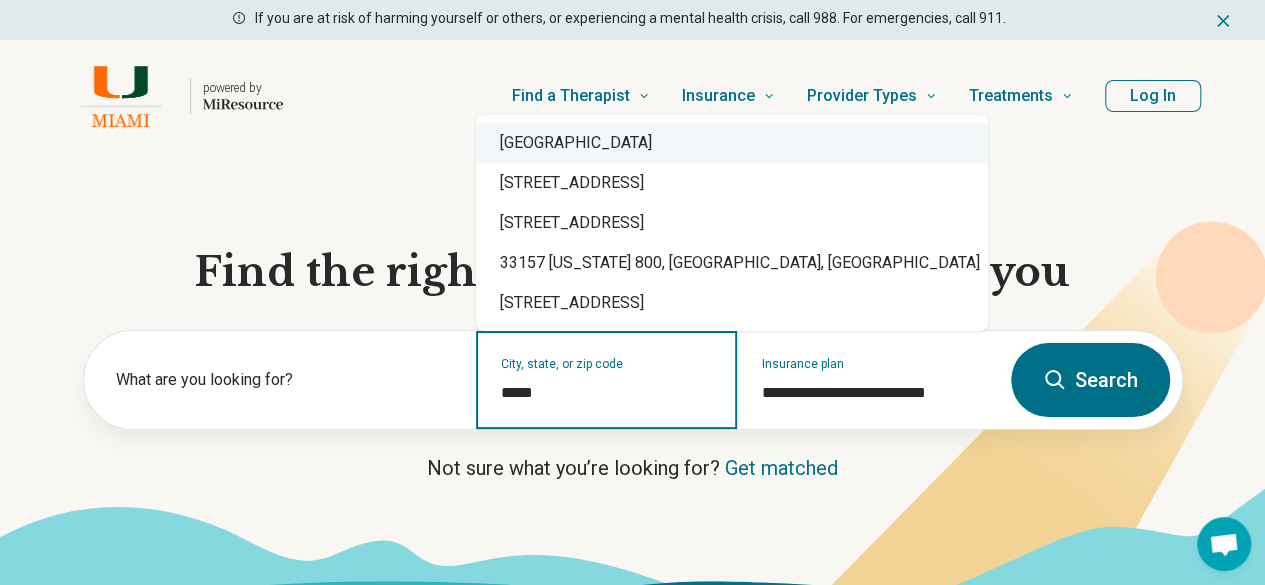 click on "Miami, FL 33157" at bounding box center (732, 143) 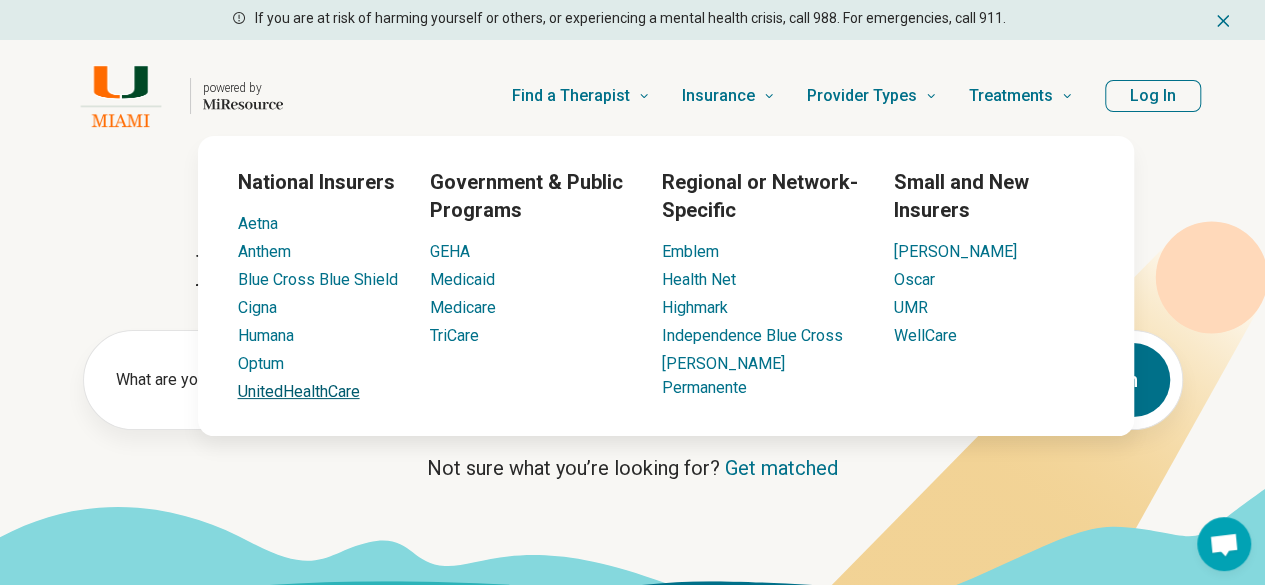 type on "**********" 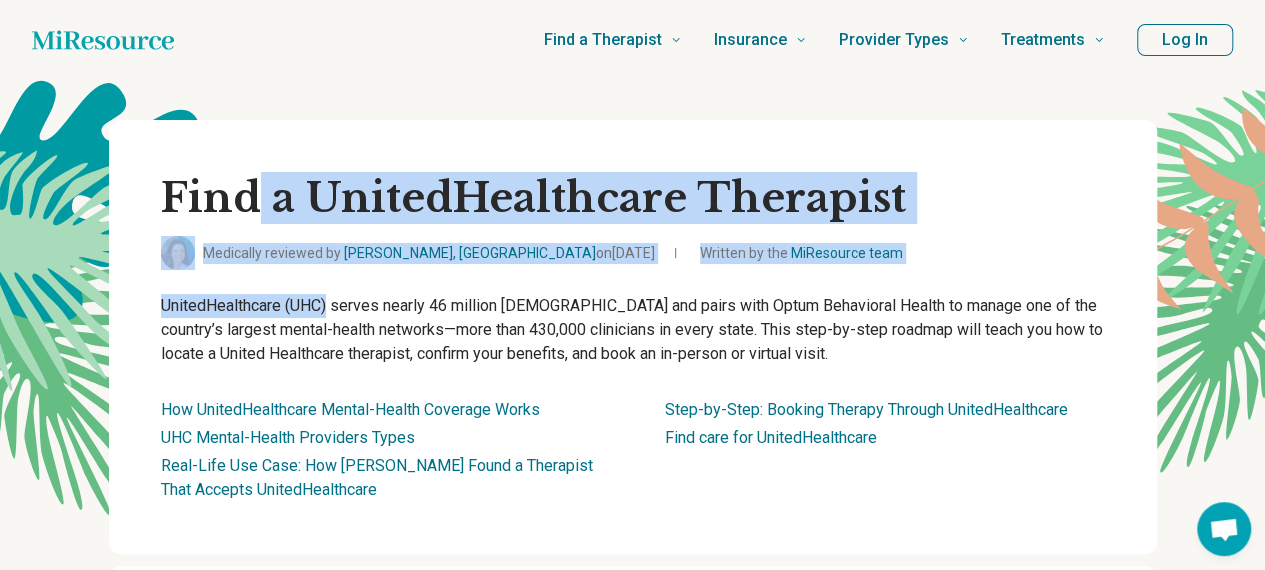 drag, startPoint x: 271, startPoint y: 222, endPoint x: 335, endPoint y: 309, distance: 108.00463 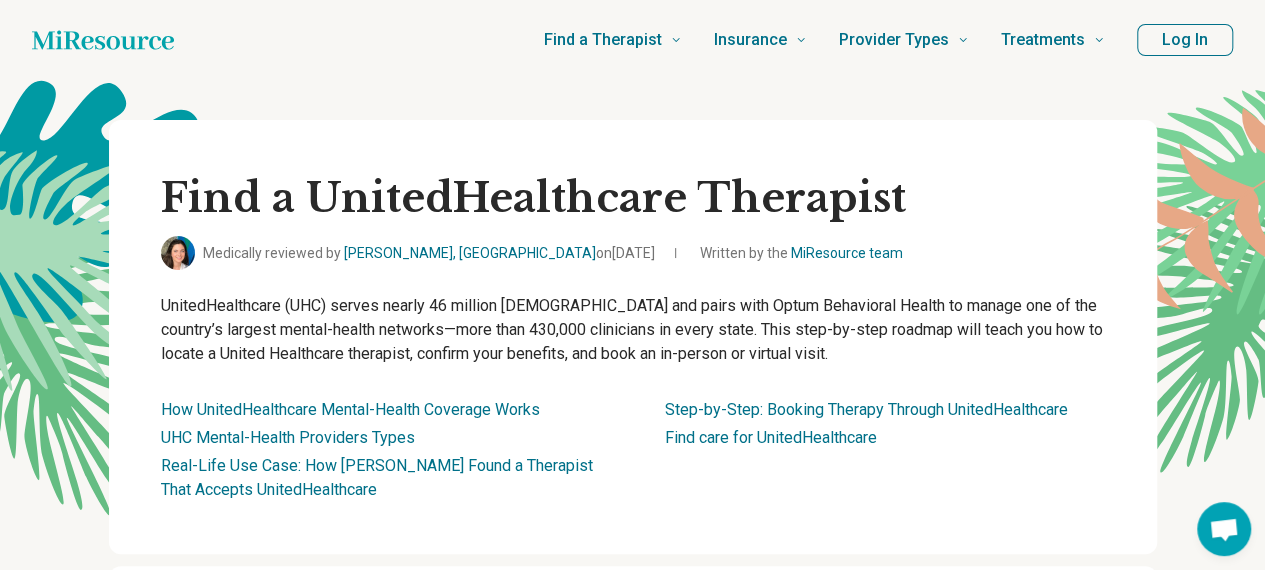 click on "UnitedHealthcare (UHC) serves nearly 46 million Americans and pairs with Optum Behavioral Health to manage one of the country’s largest mental-health networks—more than 430,000 clinicians in every state. This step-by-step roadmap will teach you how to locate a United Healthcare therapist, confirm your benefits, and book an in-person or virtual visit." at bounding box center [633, 330] 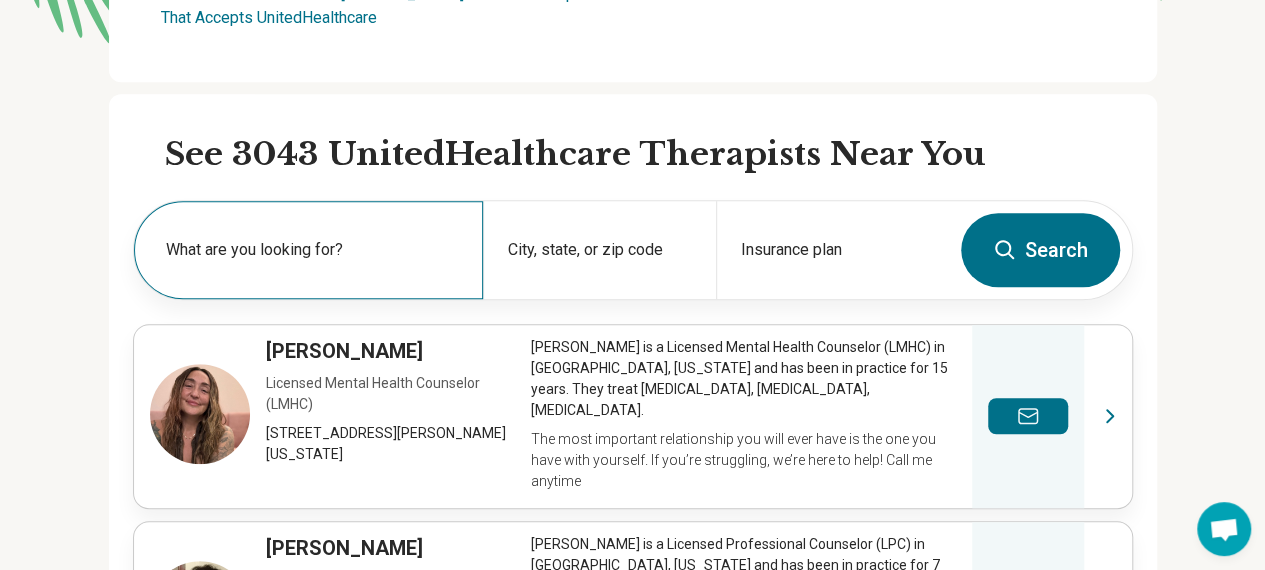 scroll, scrollTop: 675, scrollLeft: 0, axis: vertical 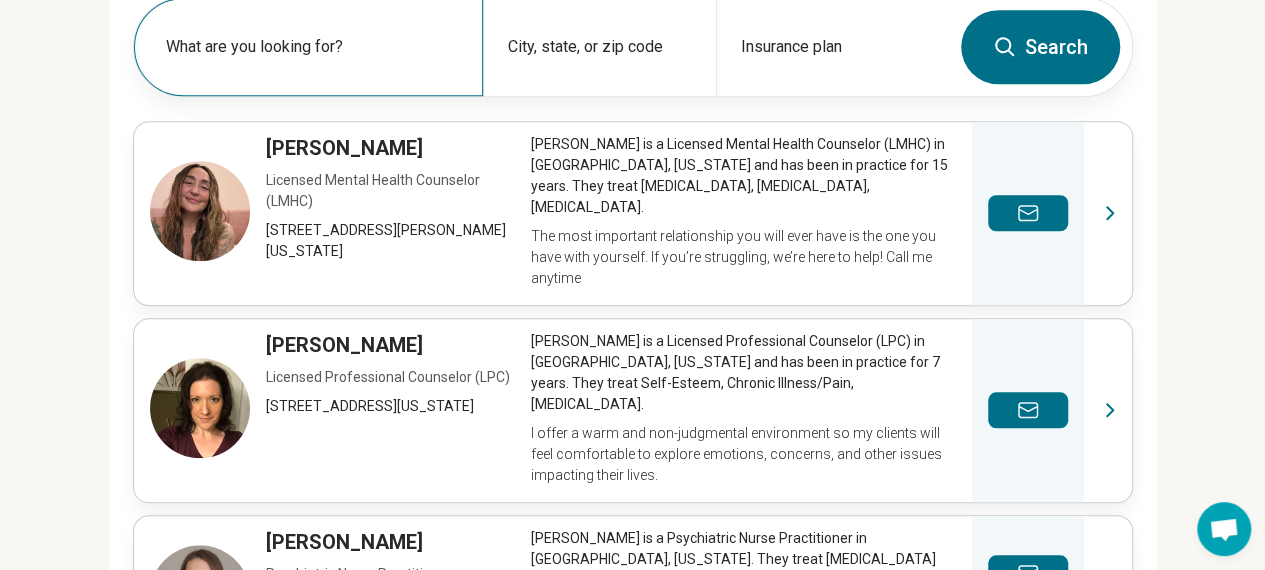 click on "What are you looking for?" at bounding box center [312, 47] 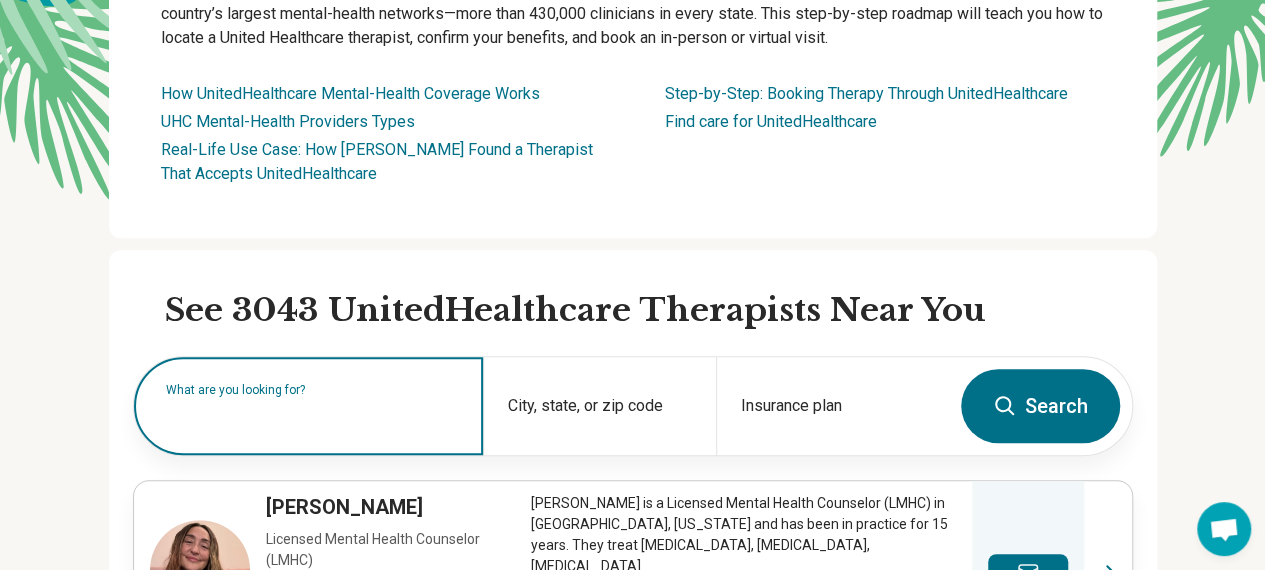 scroll, scrollTop: 269, scrollLeft: 0, axis: vertical 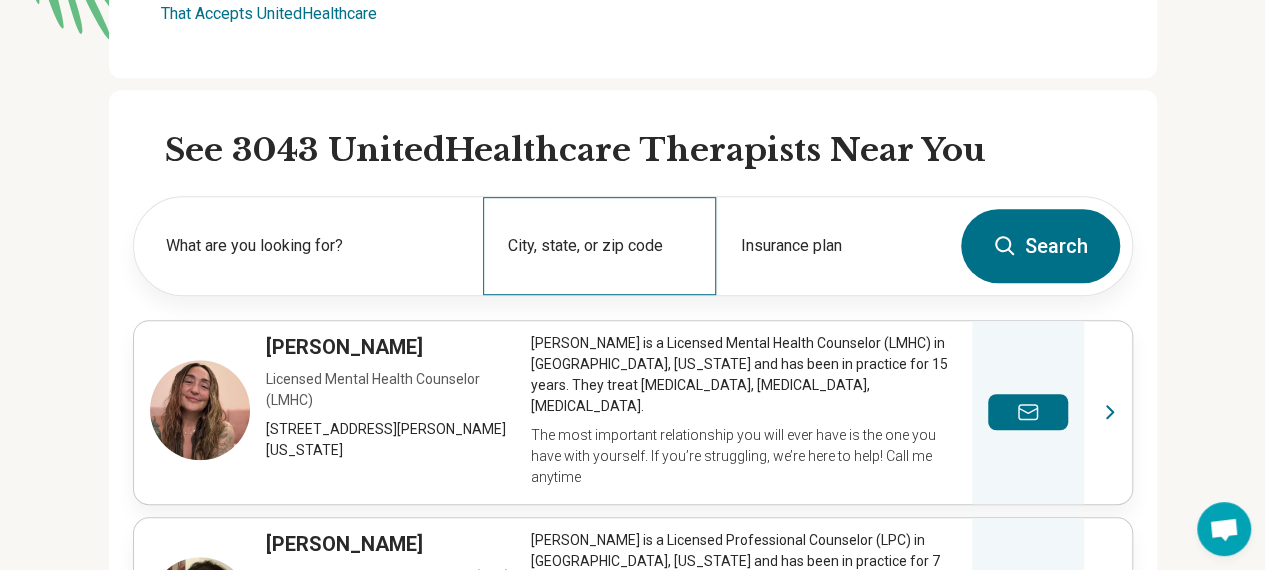 click on "City, state, or zip code" at bounding box center (599, 246) 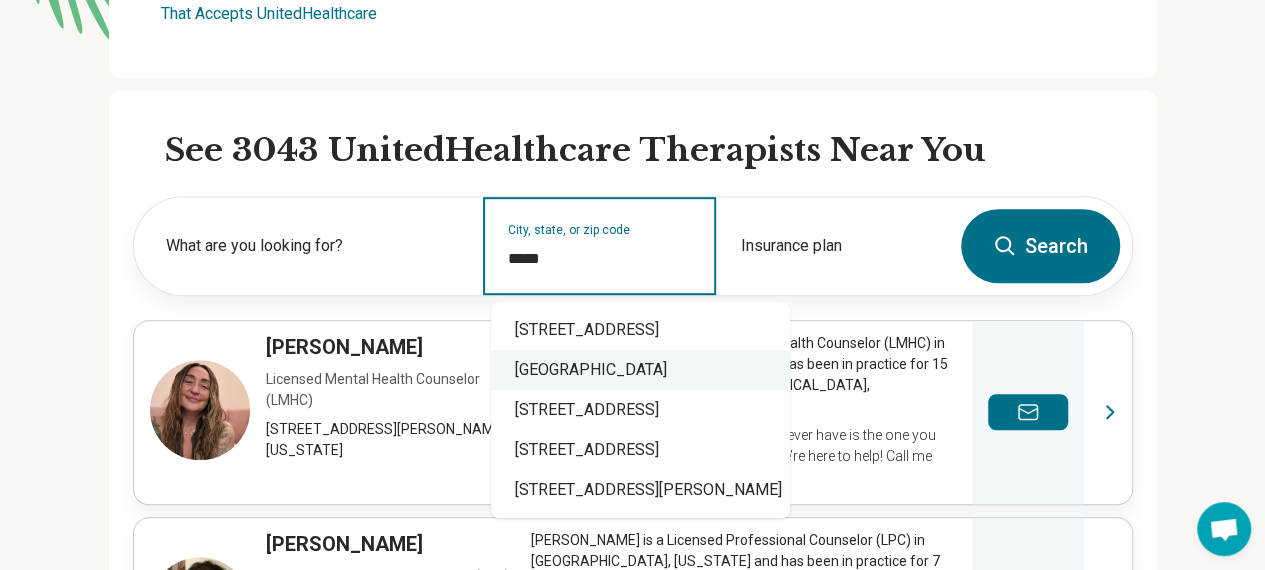 click on "Miami, FL 33156" at bounding box center [640, 370] 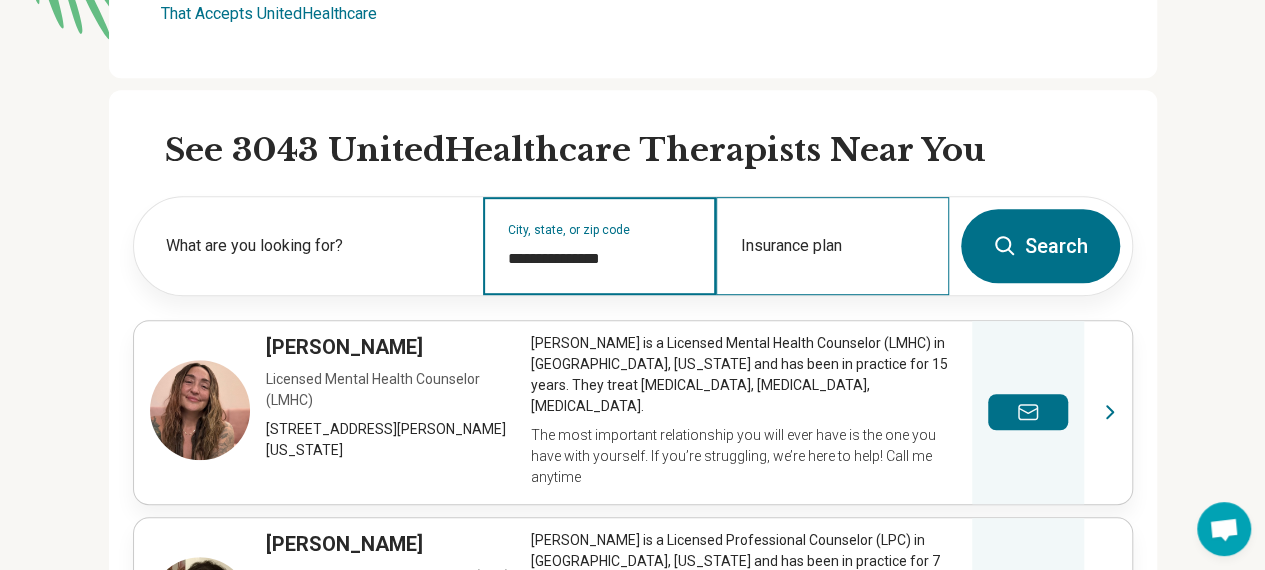 type on "**********" 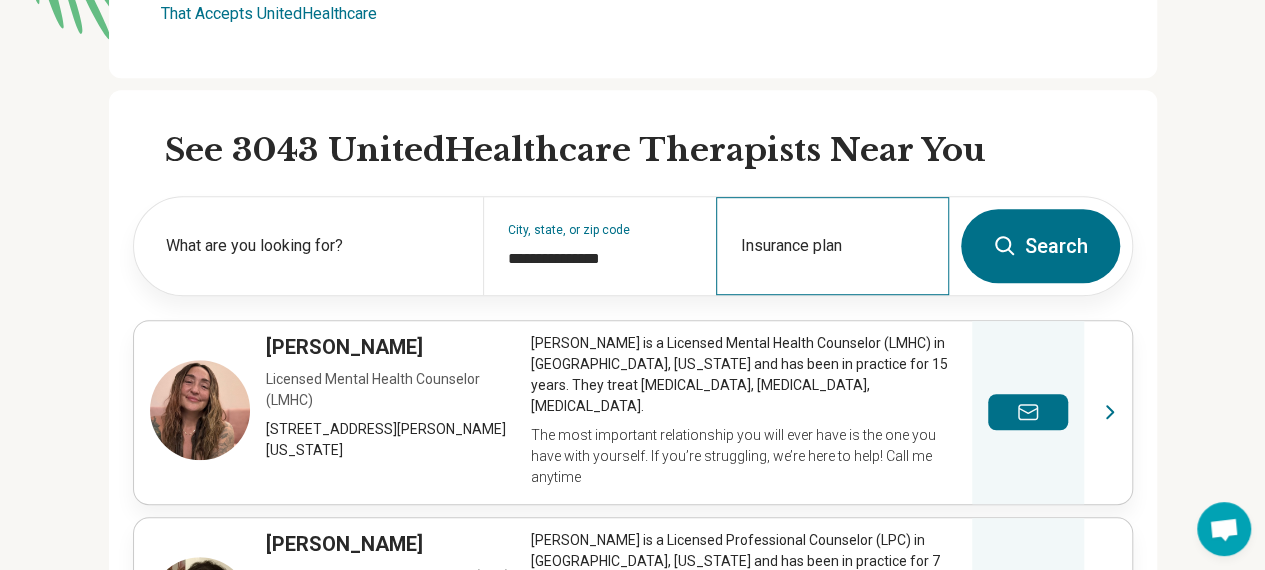 click on "Insurance plan" at bounding box center (832, 246) 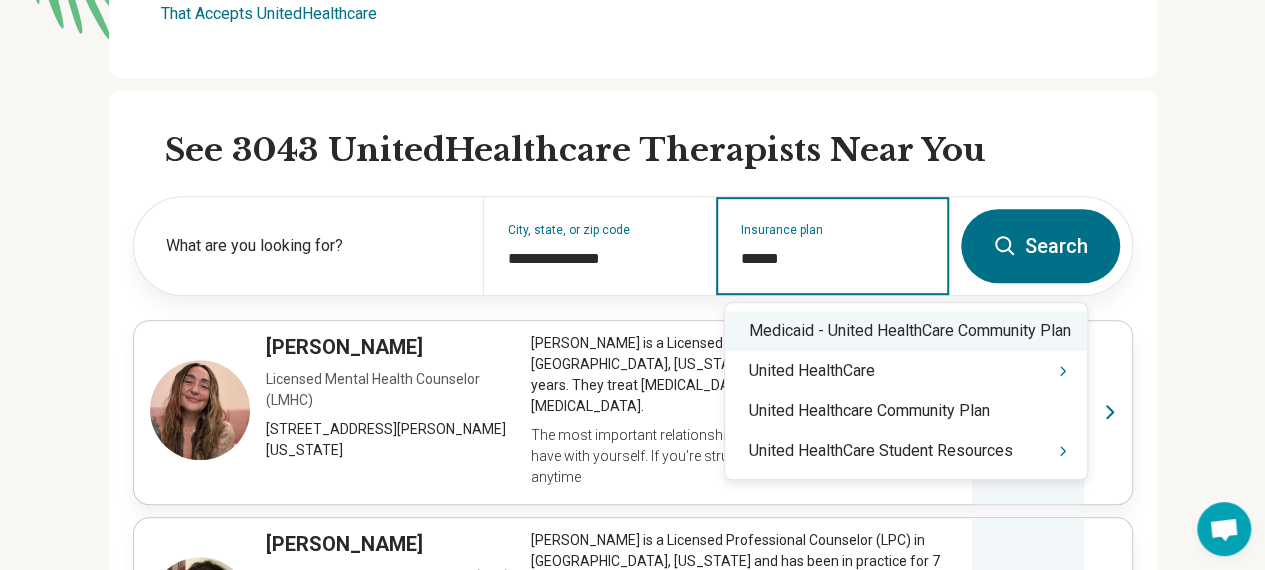 type on "******" 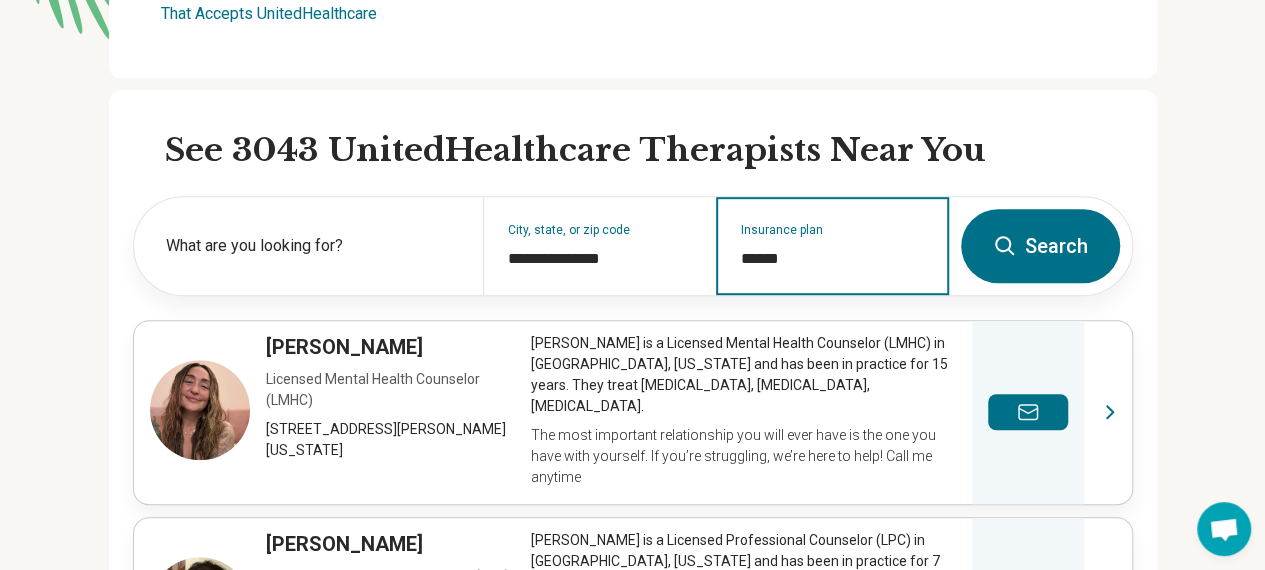 type 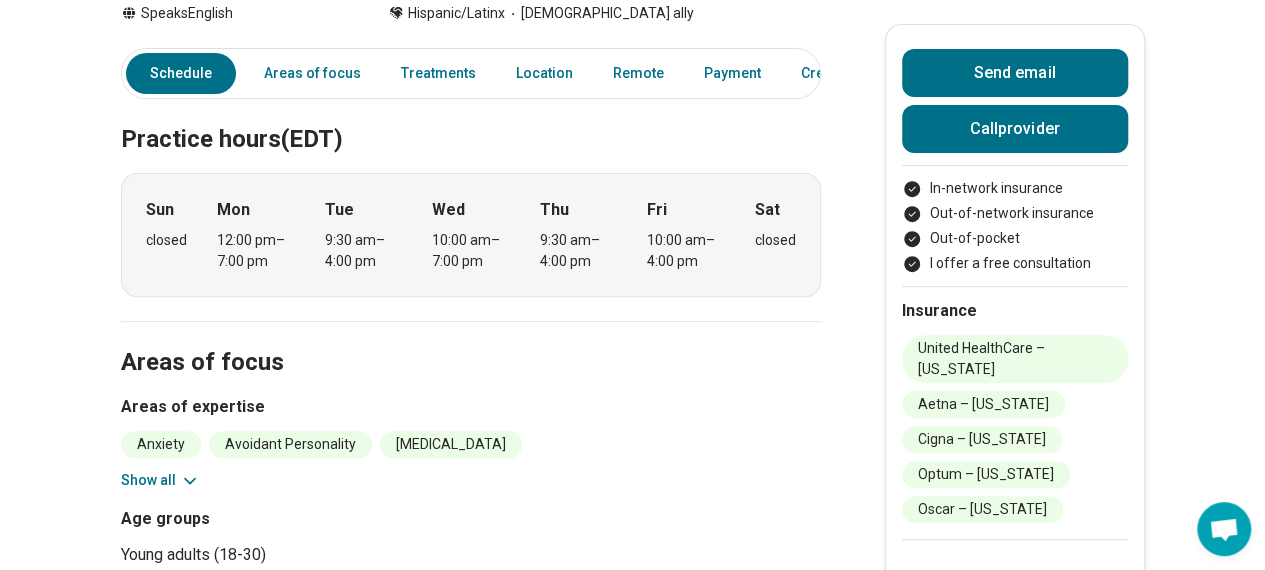 scroll, scrollTop: 299, scrollLeft: 14, axis: both 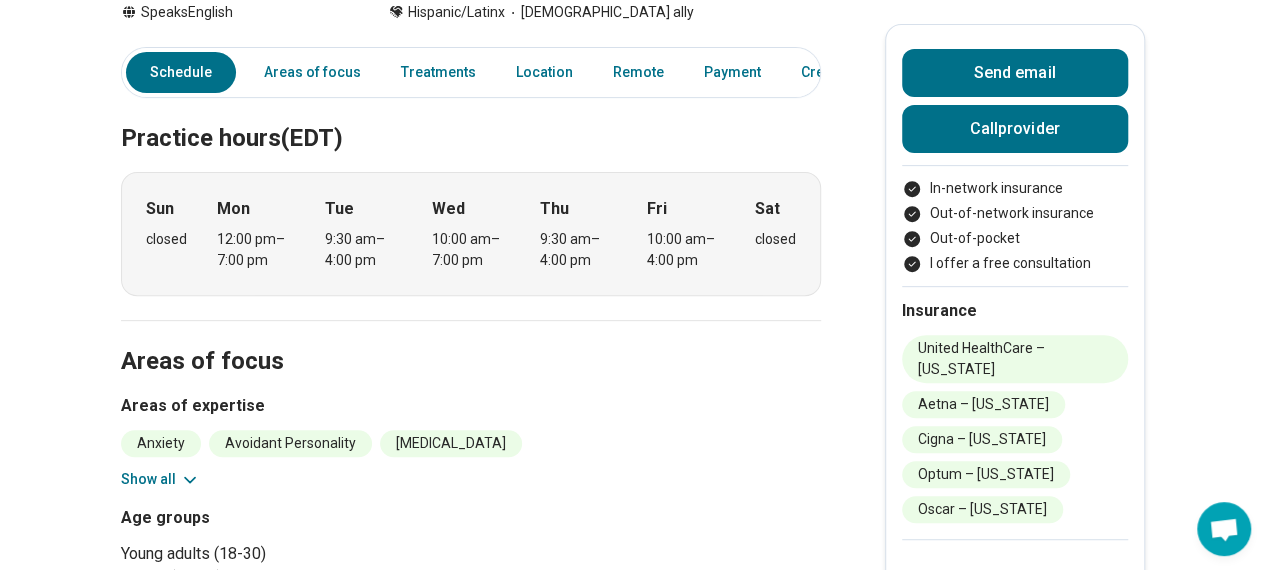 click on "Areas of expertise" at bounding box center [471, 406] 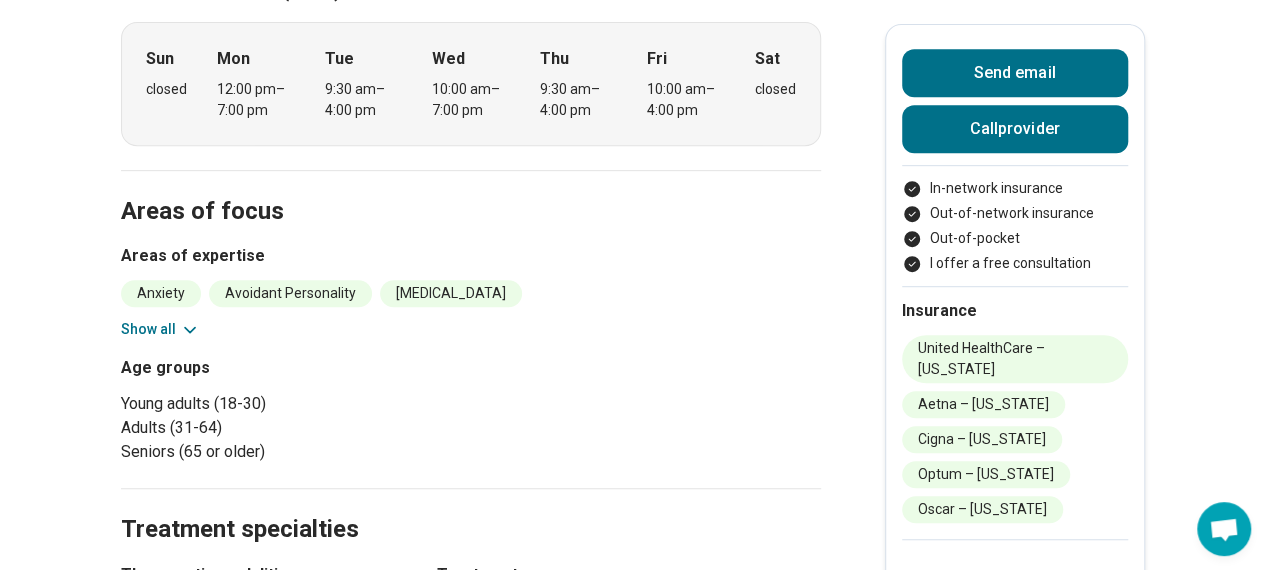 scroll, scrollTop: 0, scrollLeft: 10, axis: horizontal 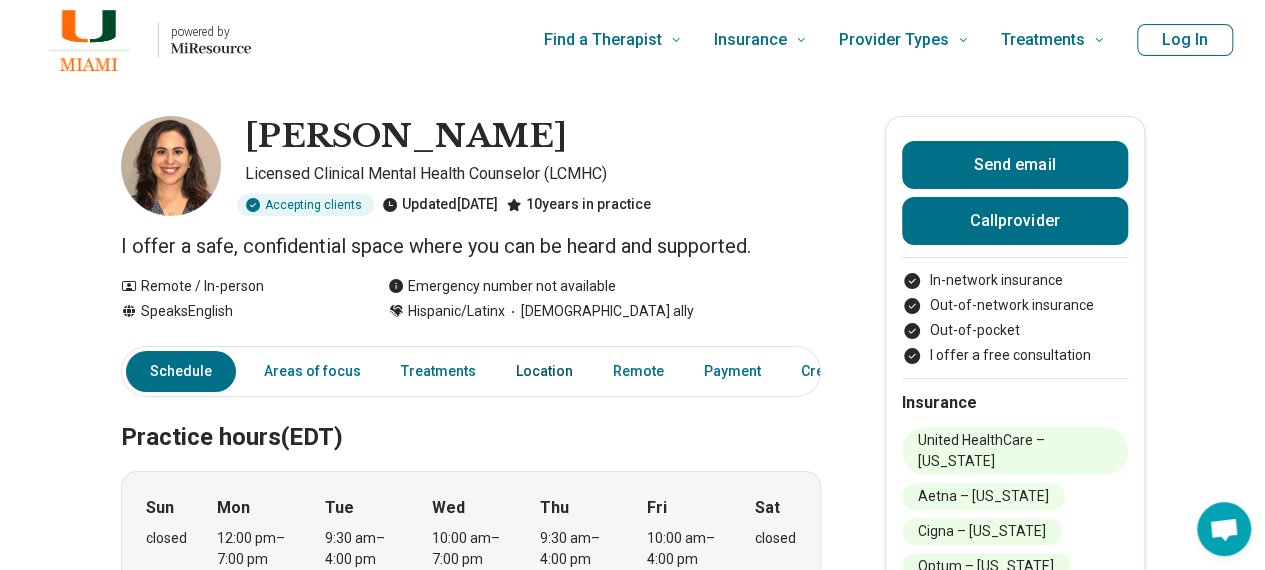 click on "Location" at bounding box center [544, 371] 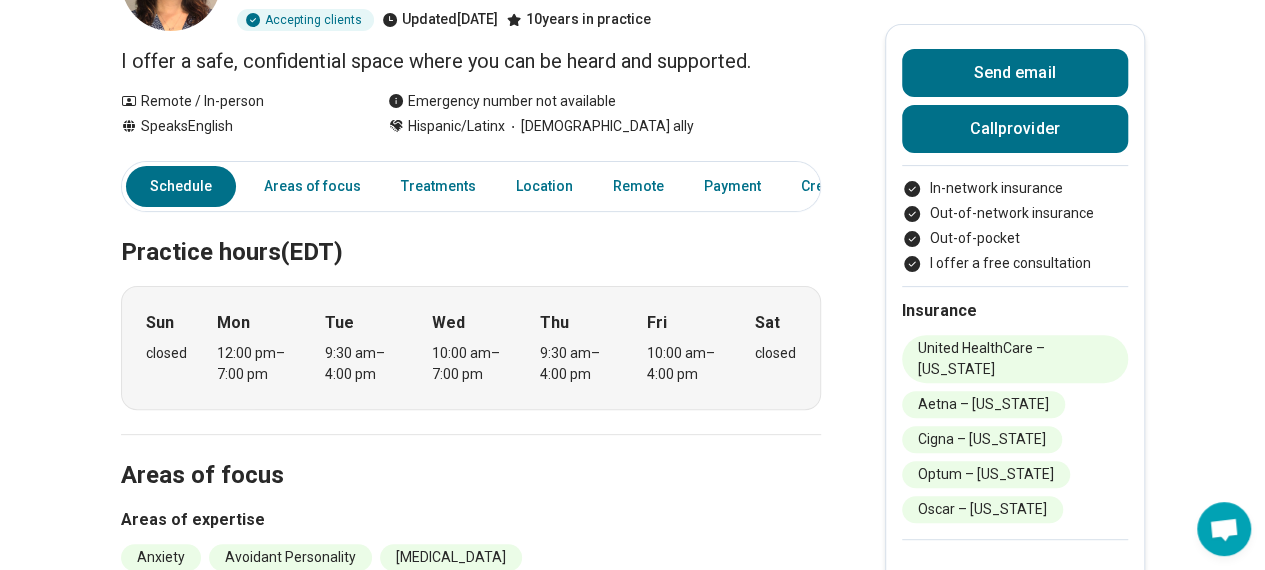 scroll, scrollTop: 0, scrollLeft: 10, axis: horizontal 